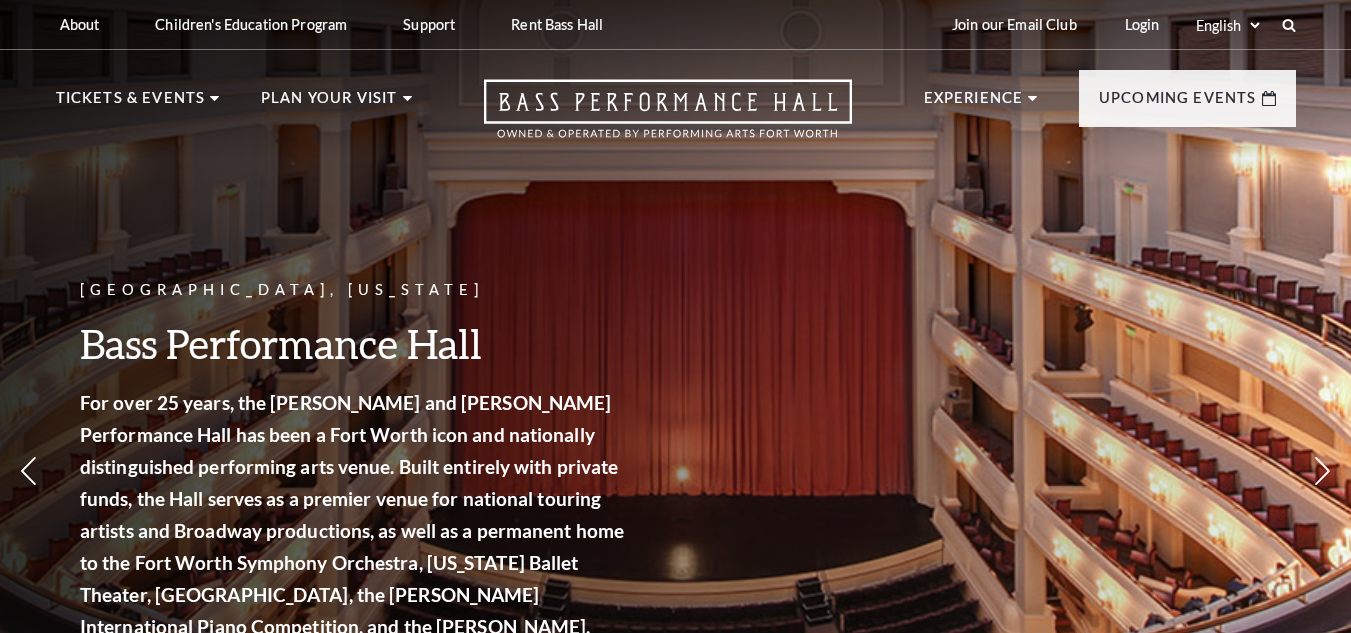 scroll, scrollTop: 0, scrollLeft: 0, axis: both 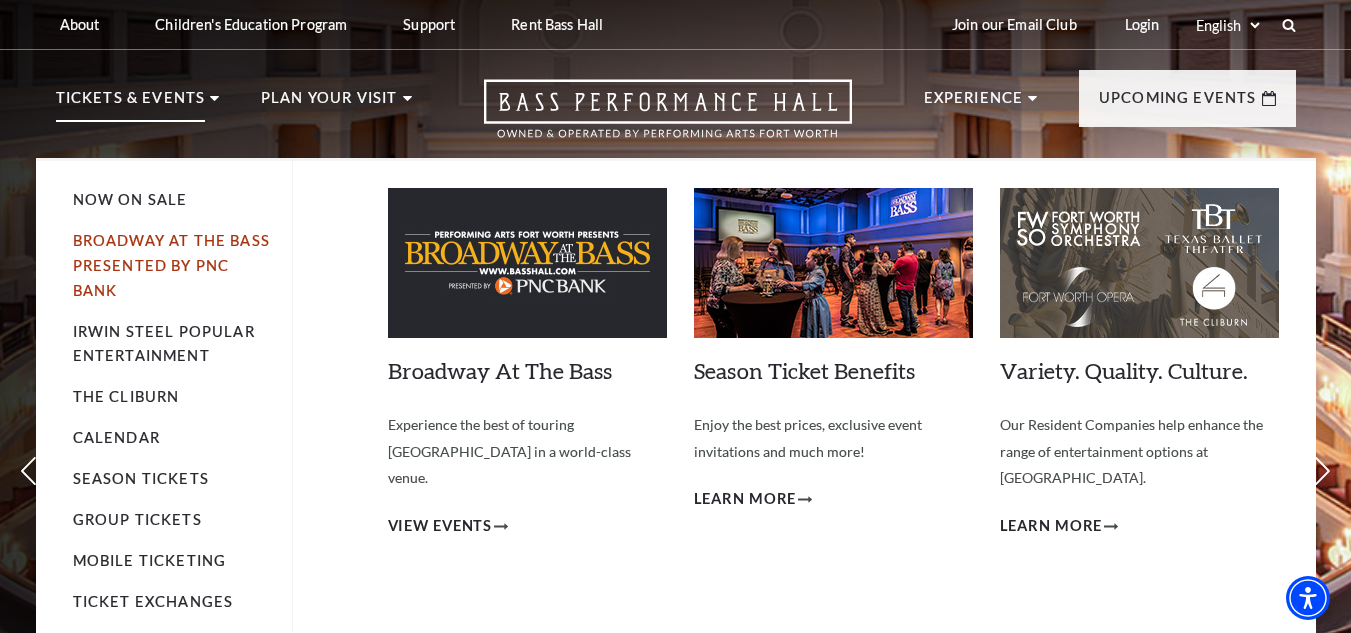 click on "Broadway At The Bass presented by PNC Bank" at bounding box center (171, 265) 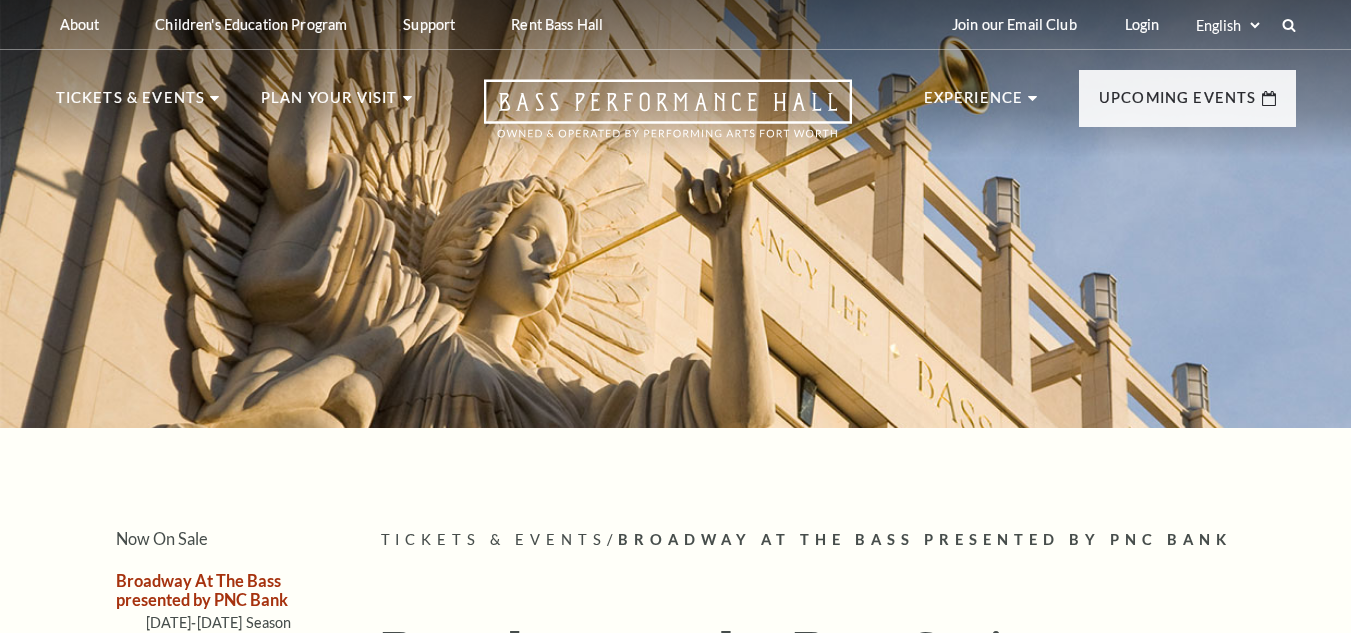 scroll, scrollTop: 0, scrollLeft: 0, axis: both 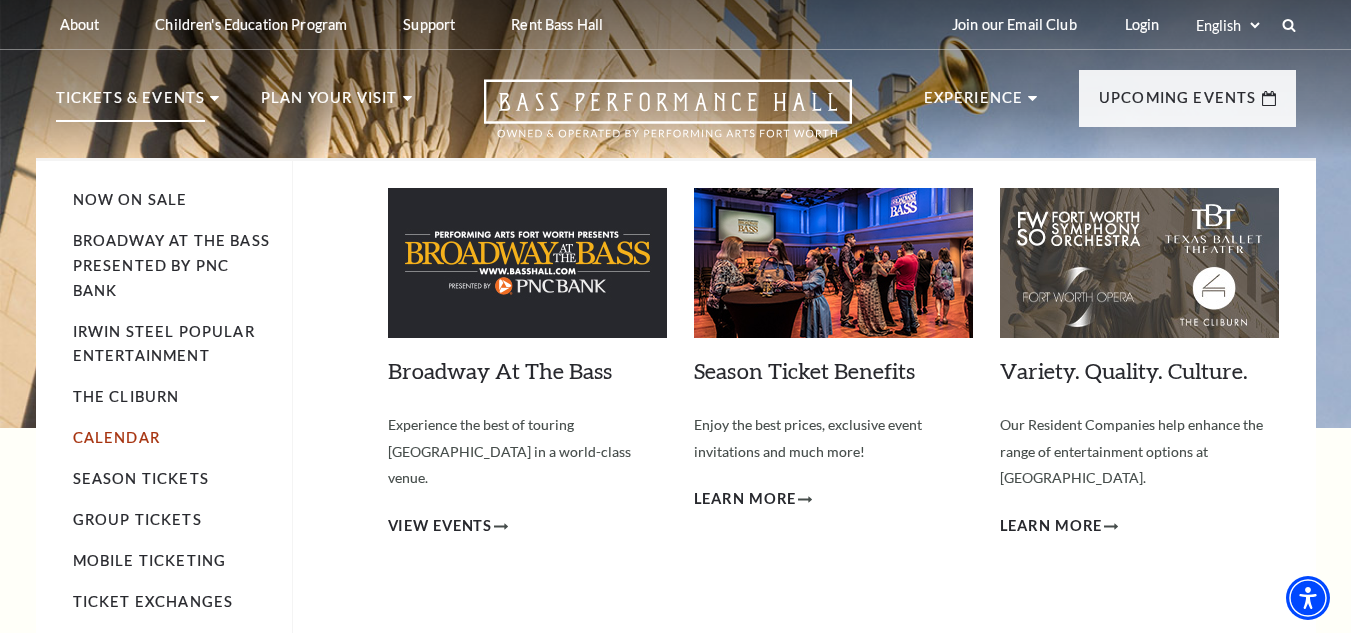 click on "Calendar" at bounding box center [116, 437] 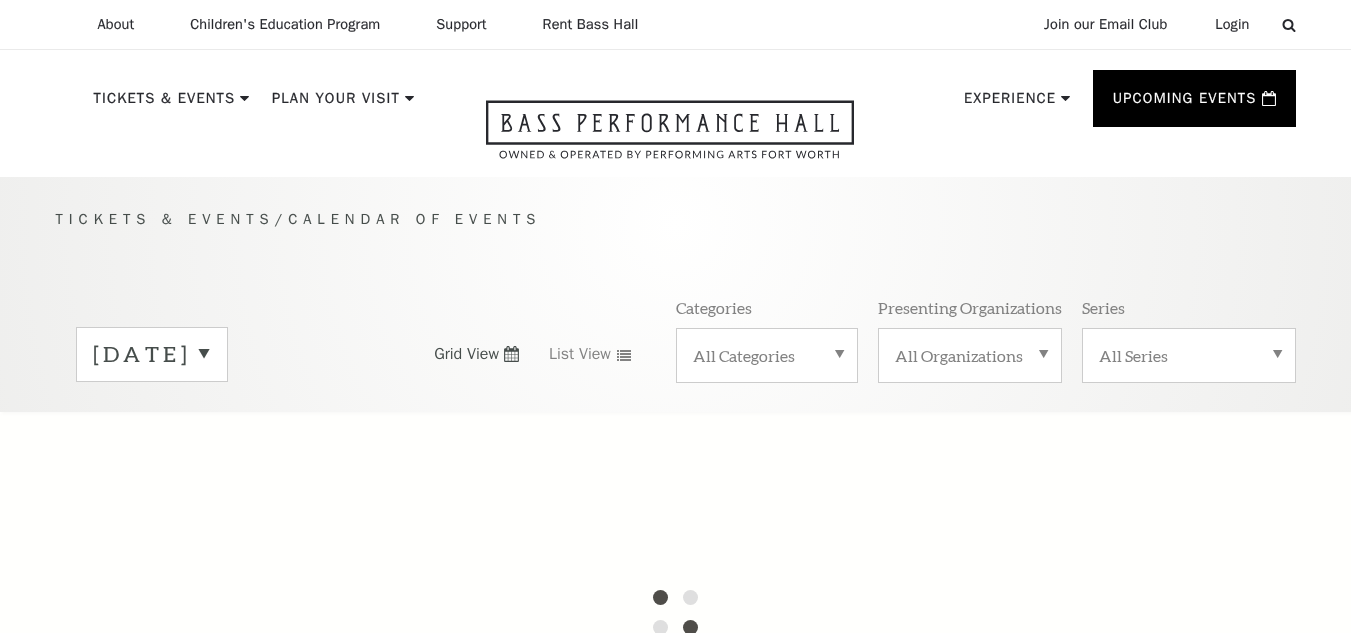 scroll, scrollTop: 0, scrollLeft: 0, axis: both 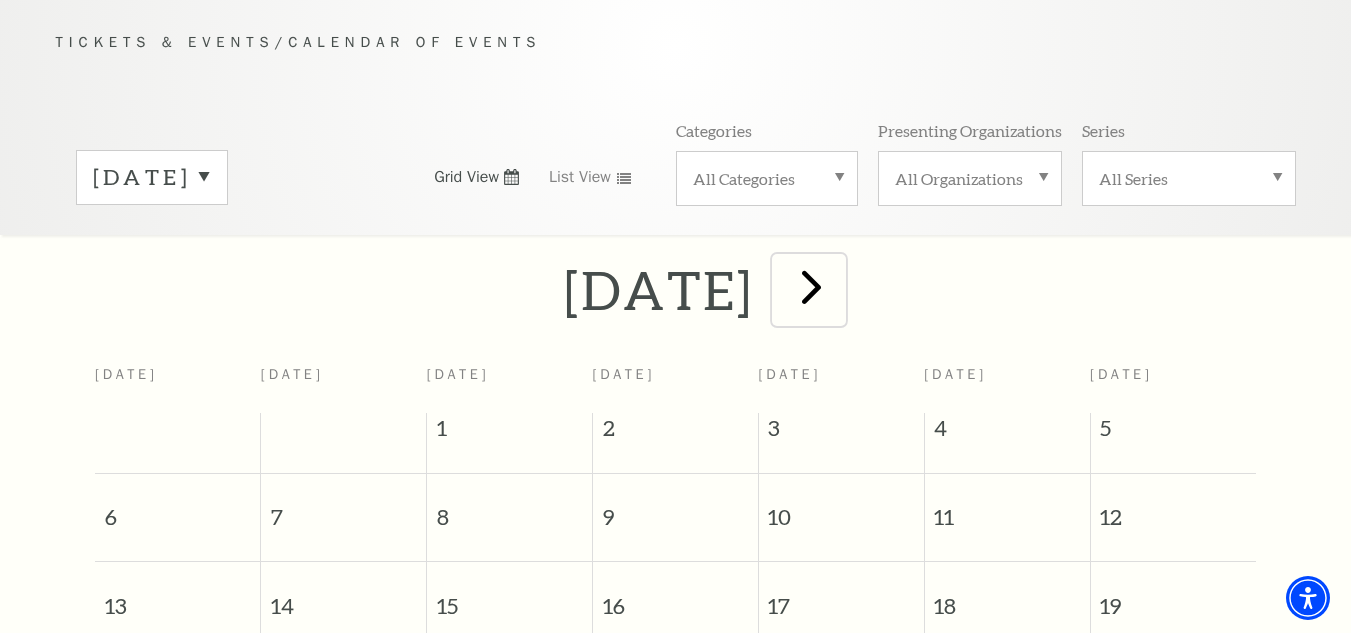 click at bounding box center [811, 286] 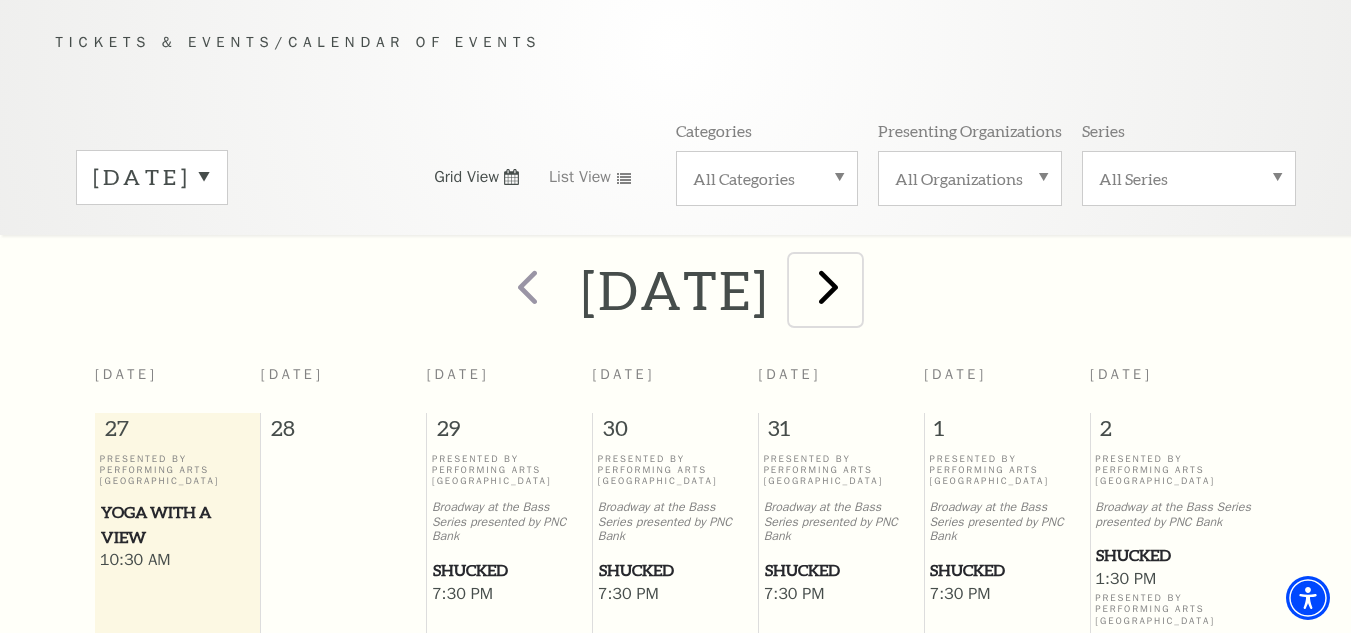click at bounding box center (828, 286) 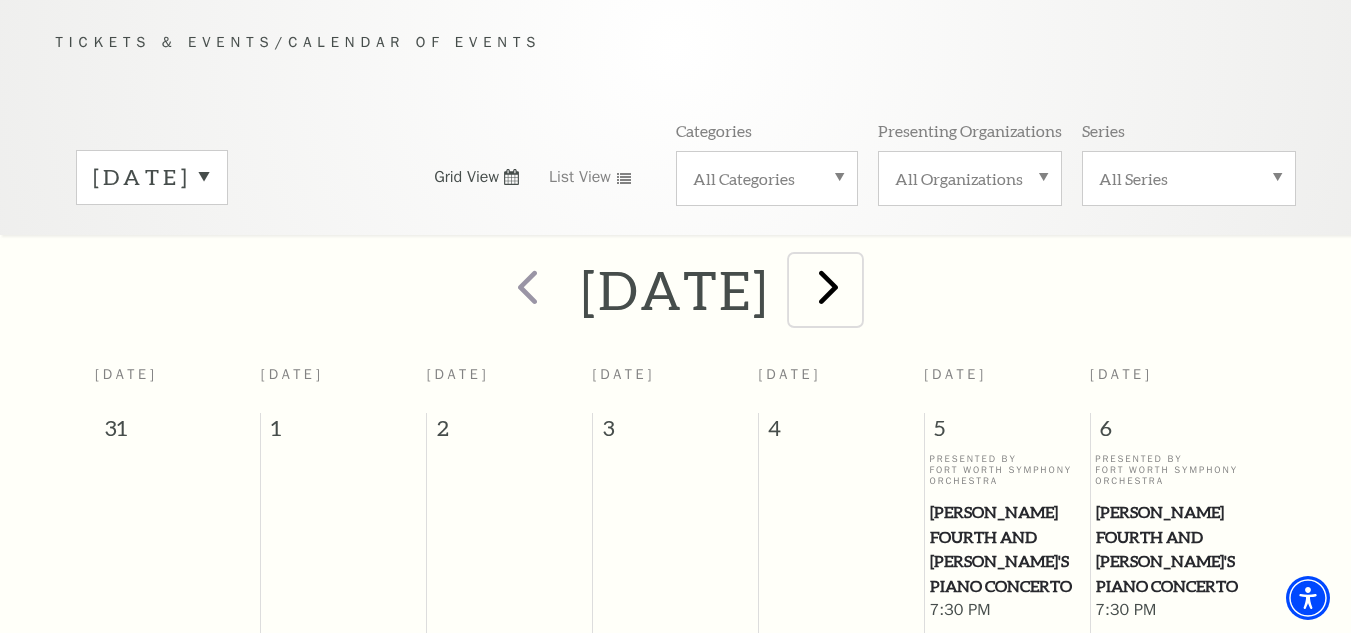 click at bounding box center [828, 286] 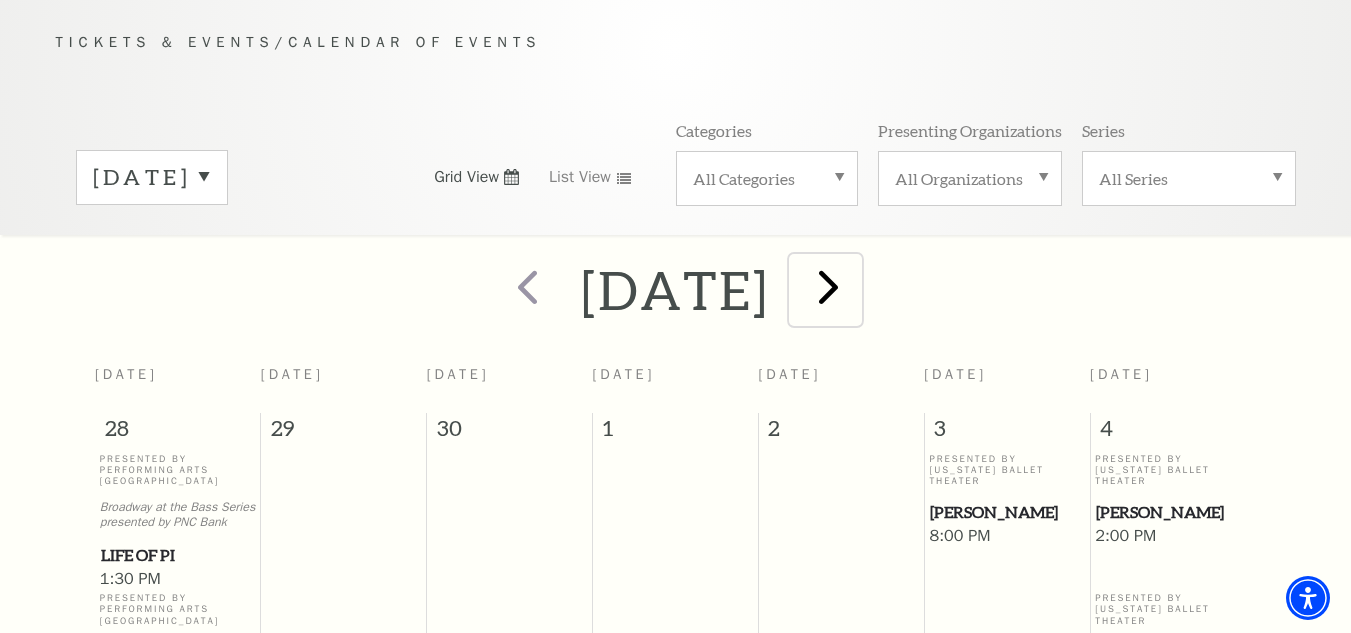 click at bounding box center [828, 286] 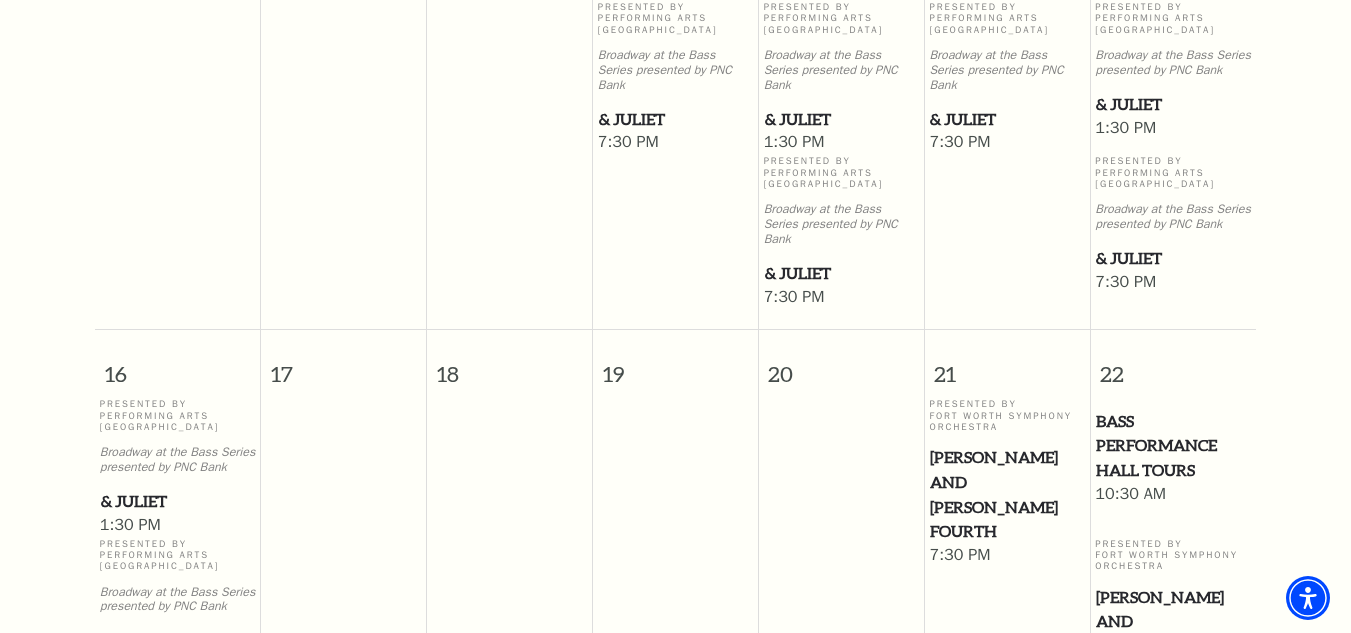 scroll, scrollTop: 1377, scrollLeft: 0, axis: vertical 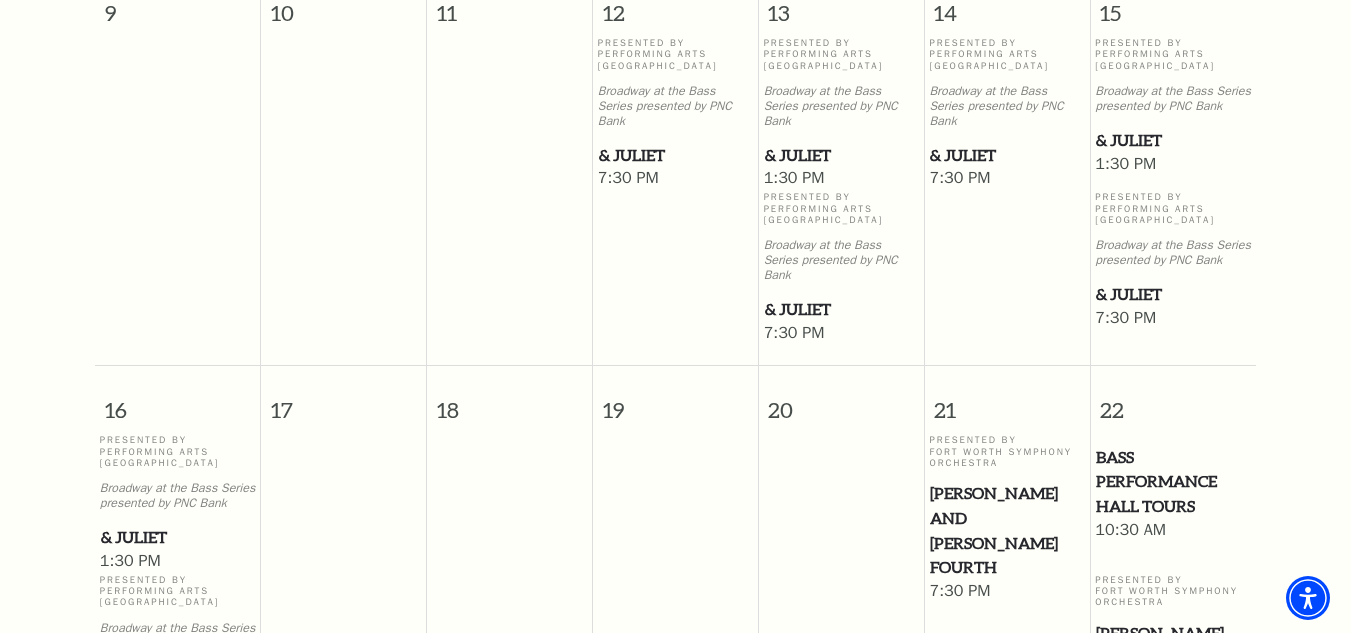 click on "& Juliet" at bounding box center [1173, 140] 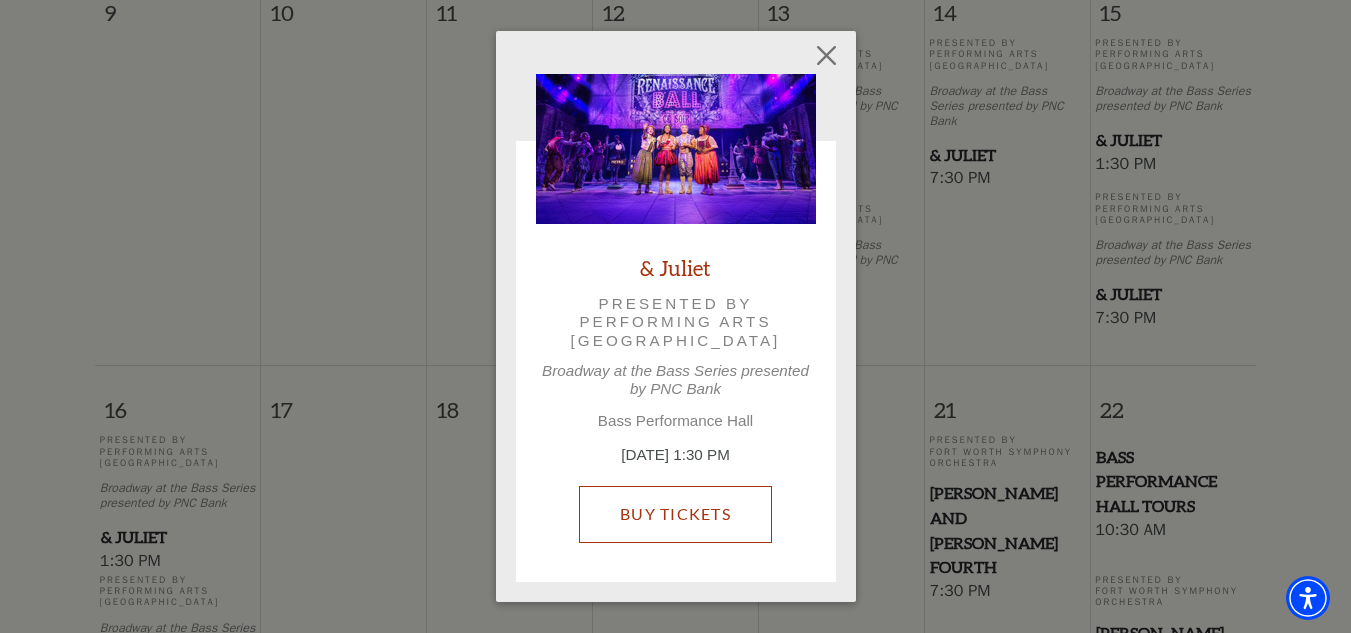 click on "Buy Tickets" at bounding box center [675, 514] 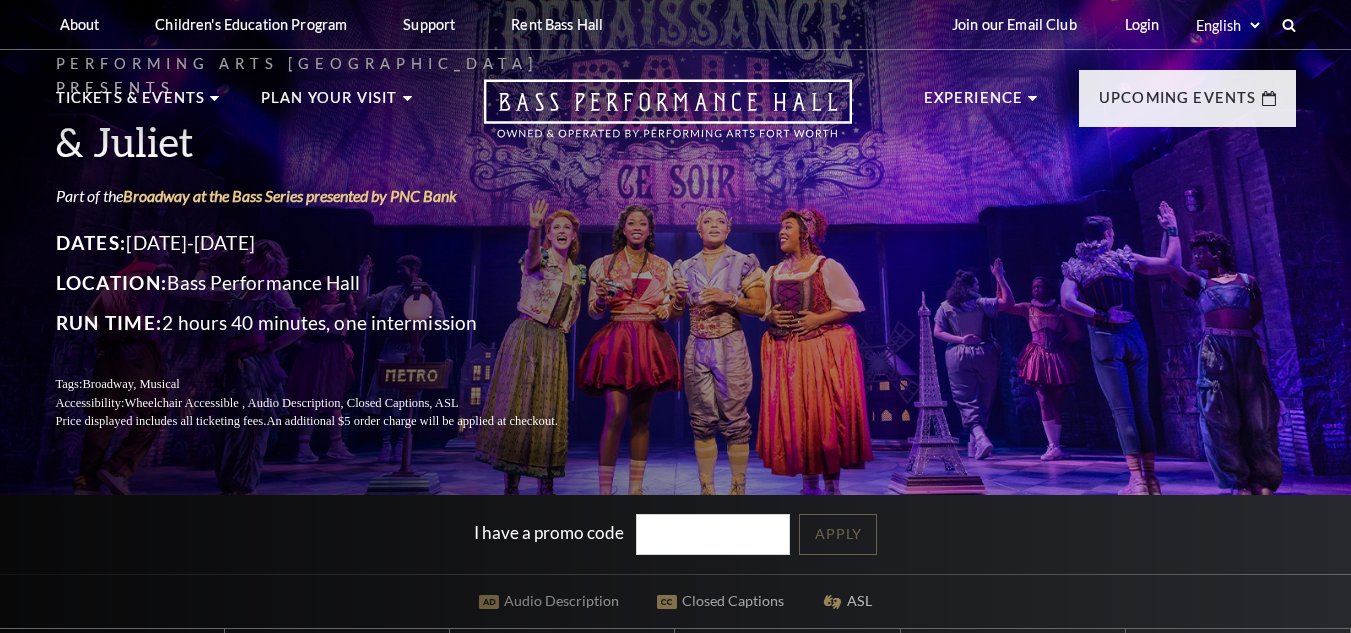 scroll, scrollTop: 0, scrollLeft: 0, axis: both 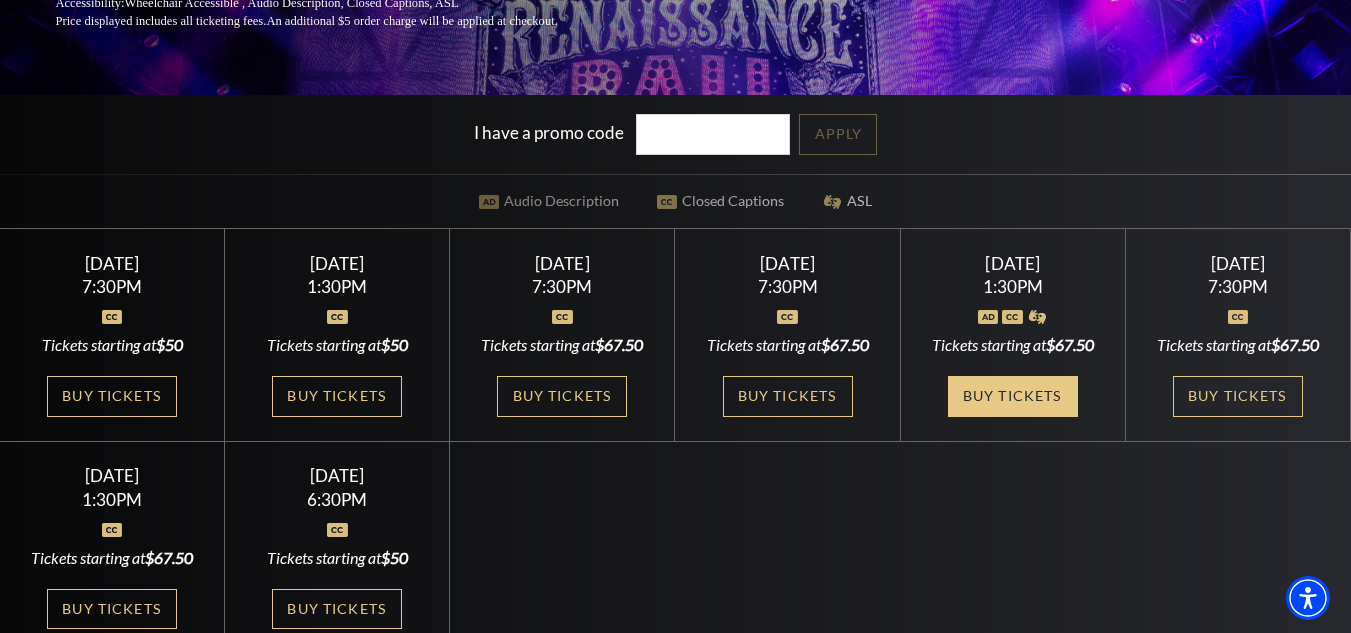click on "Buy Tickets" at bounding box center (1013, 396) 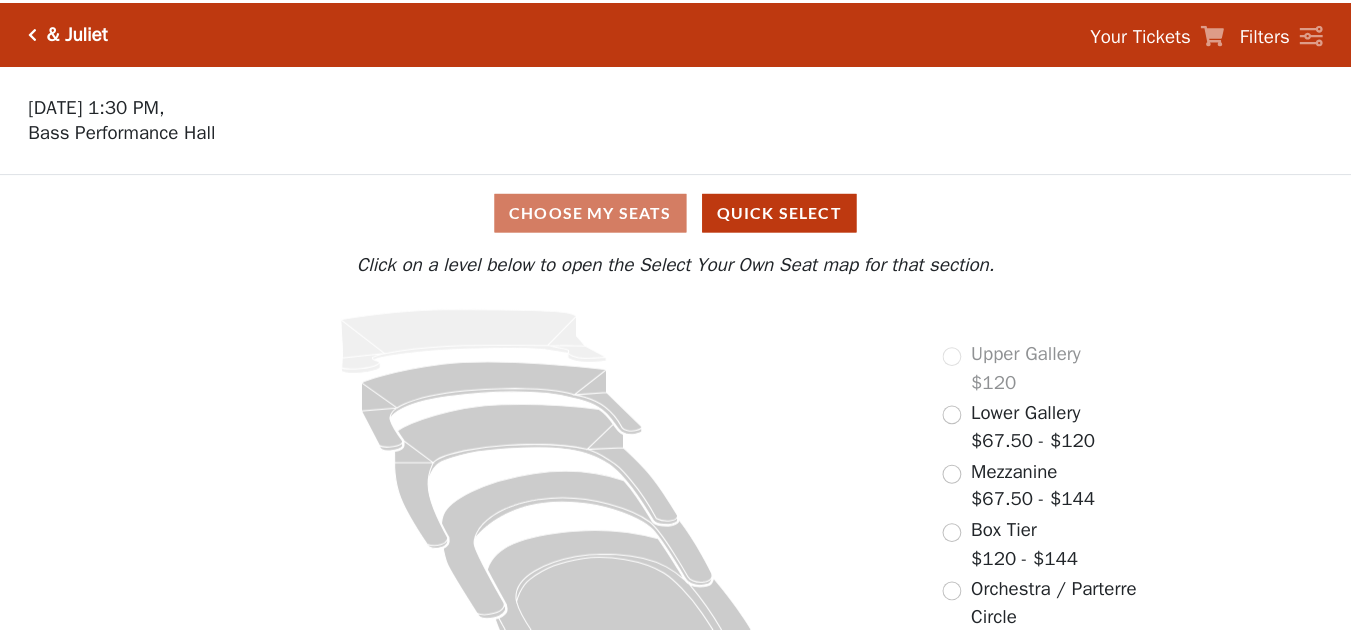 scroll, scrollTop: 0, scrollLeft: 0, axis: both 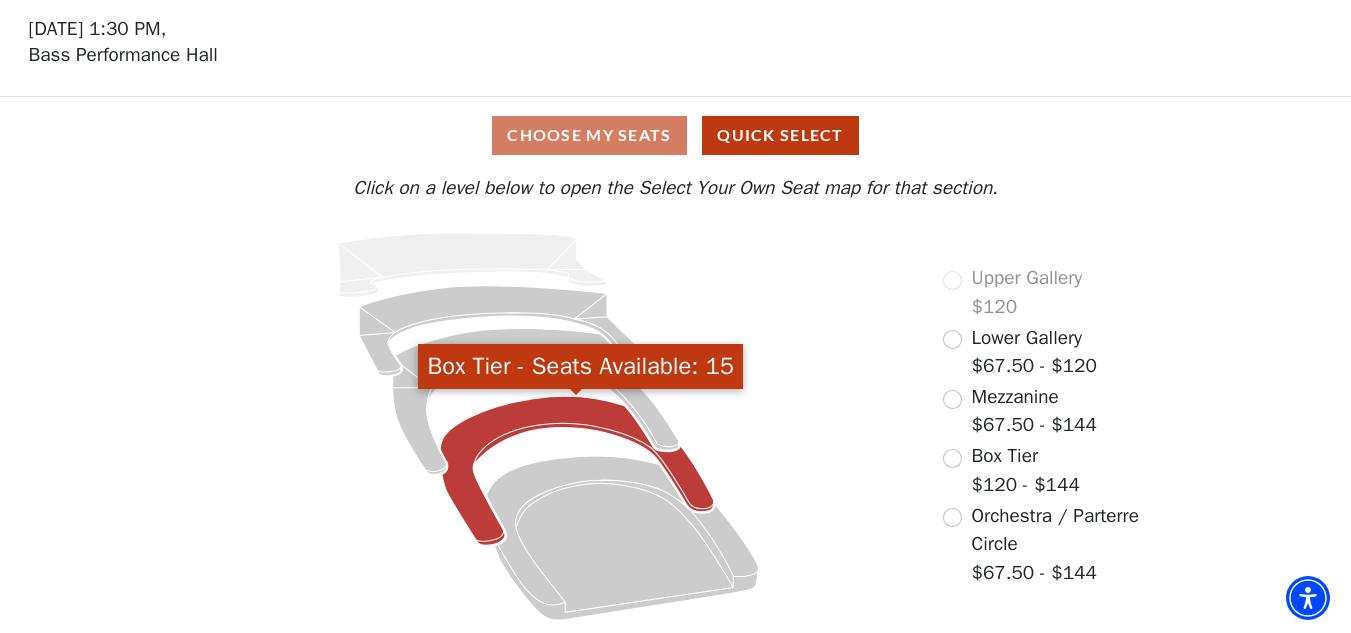 click 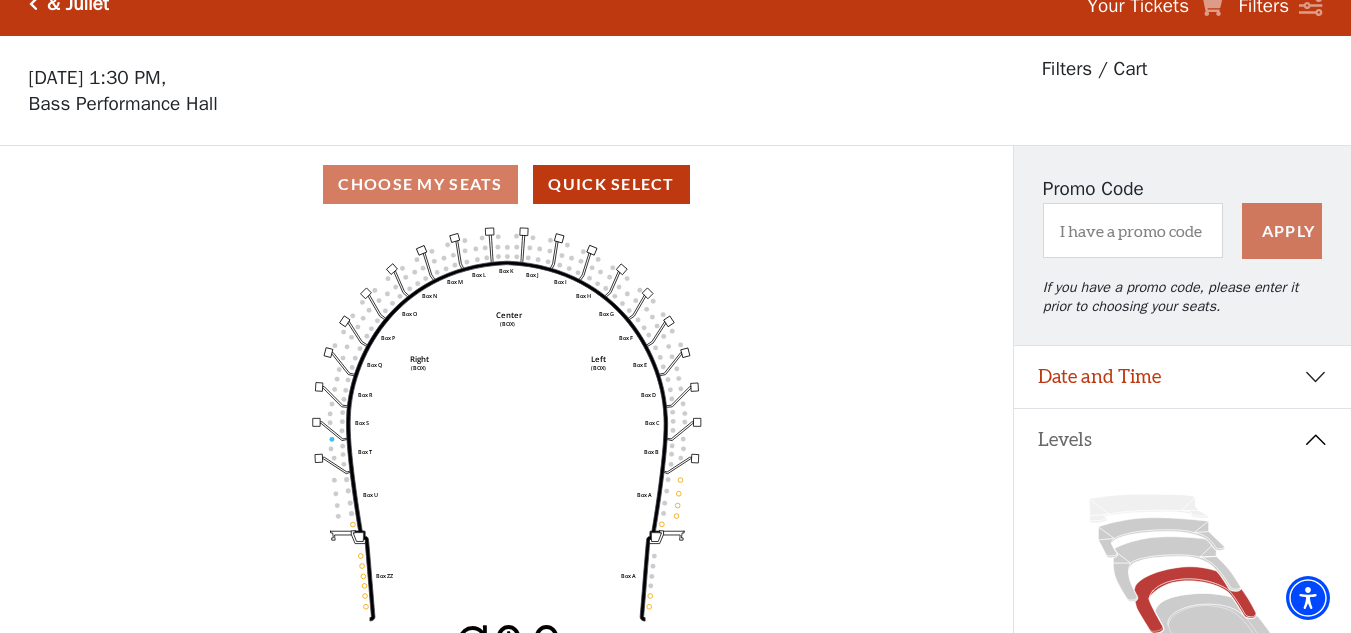 scroll, scrollTop: 0, scrollLeft: 0, axis: both 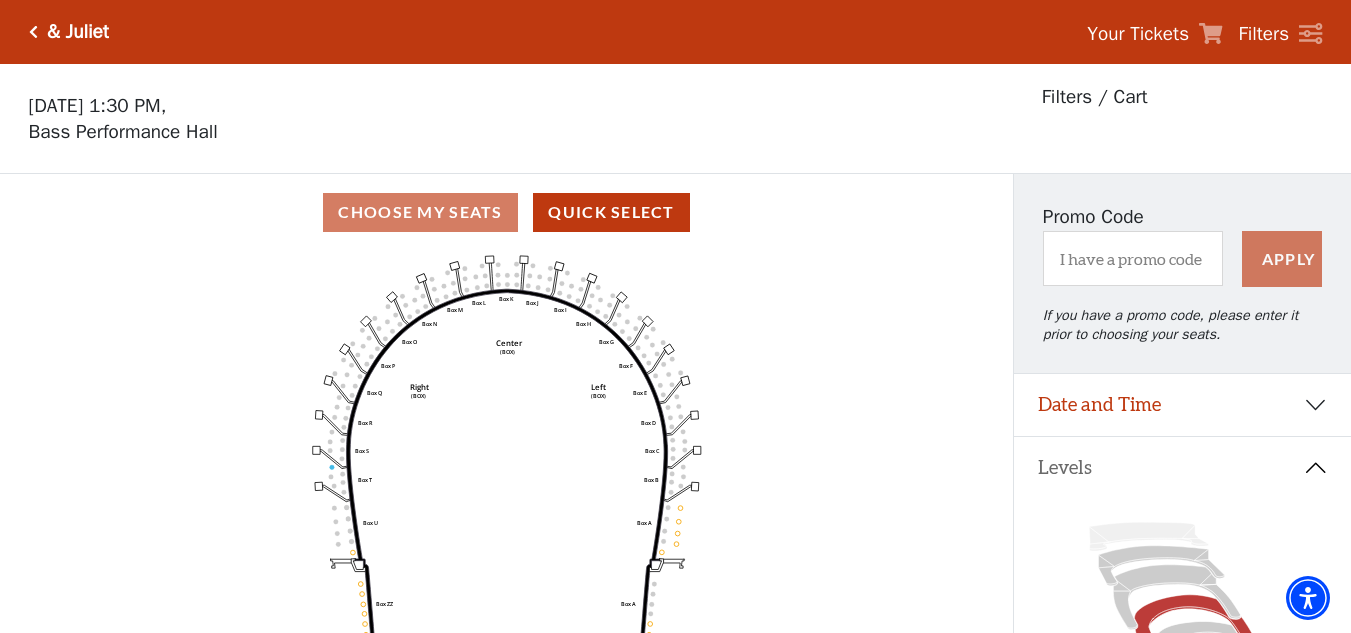 click on "& Juliet   Your Tickets       Filters" at bounding box center (675, 32) 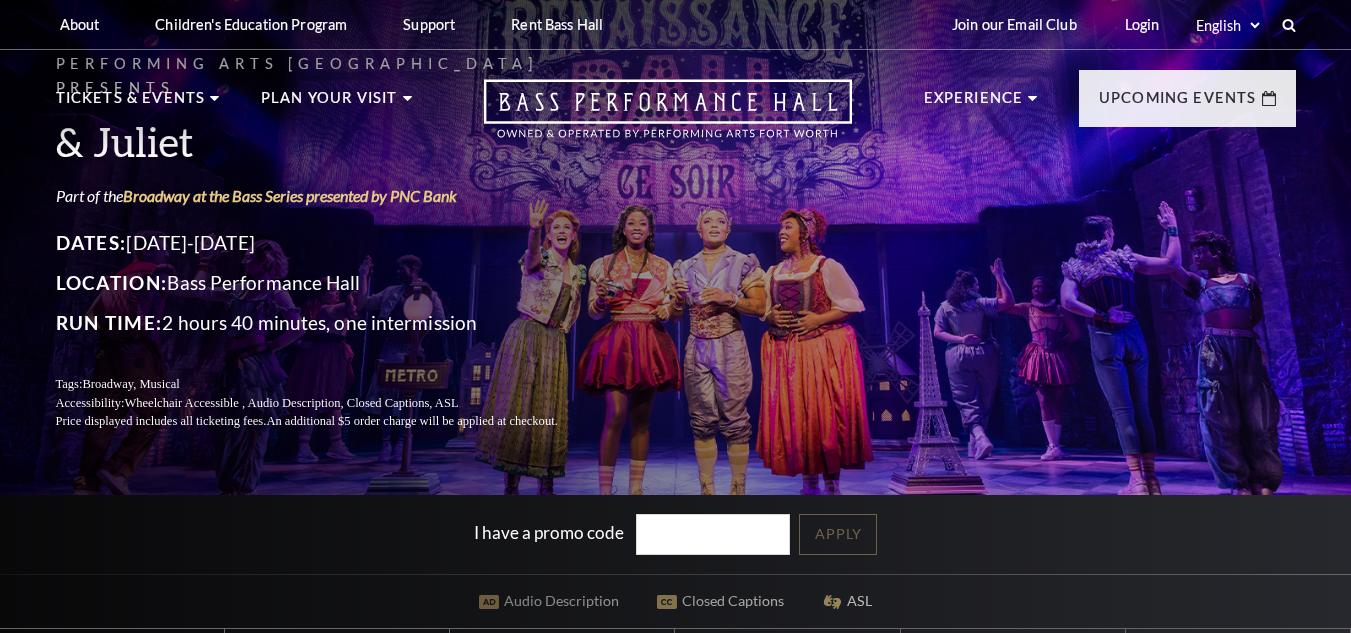scroll, scrollTop: 0, scrollLeft: 0, axis: both 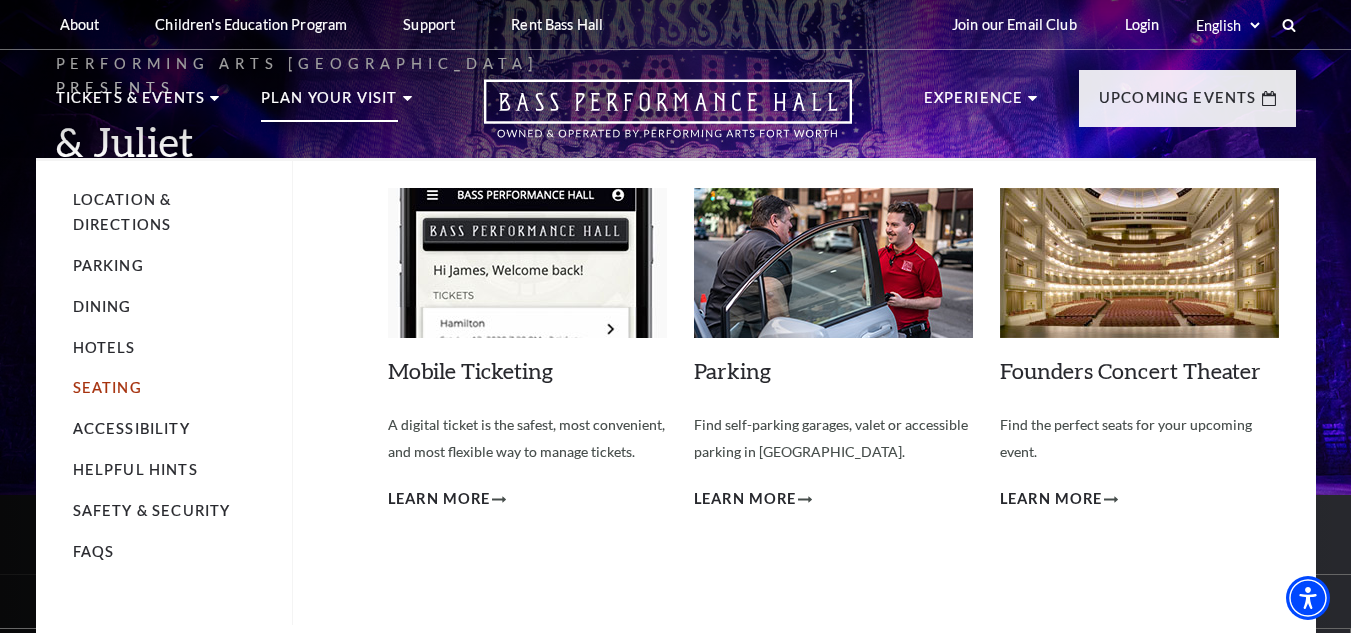 click on "Seating" at bounding box center [107, 387] 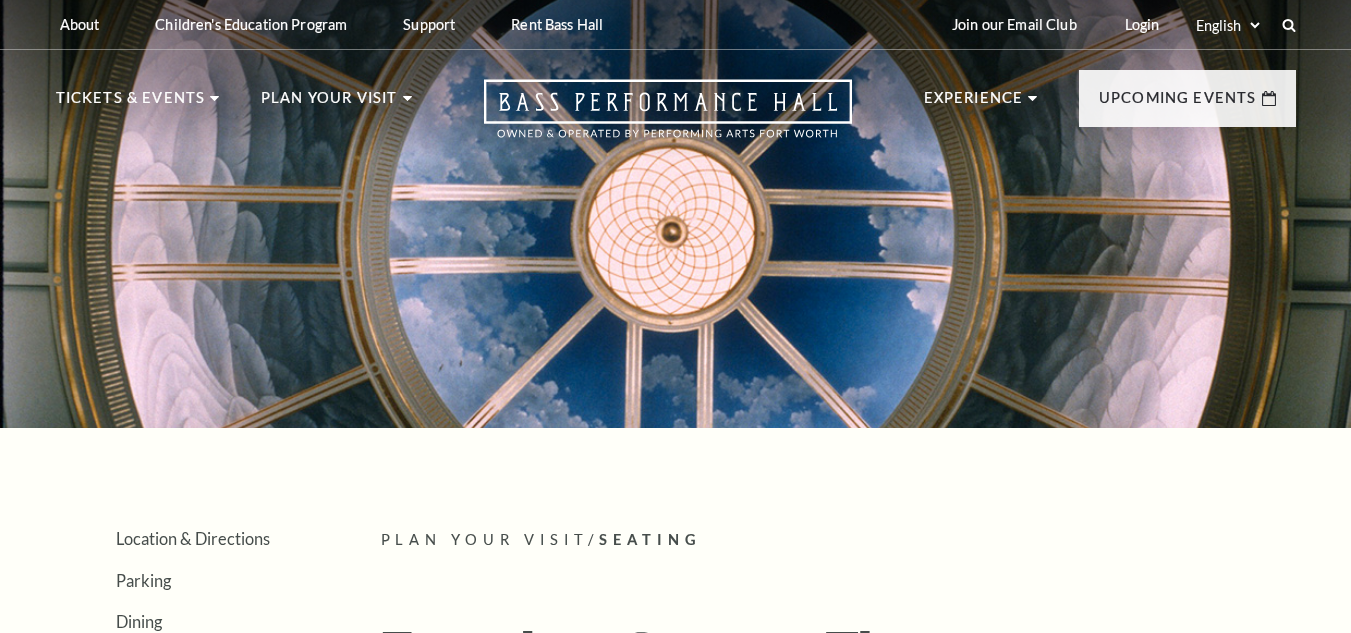 scroll, scrollTop: 0, scrollLeft: 0, axis: both 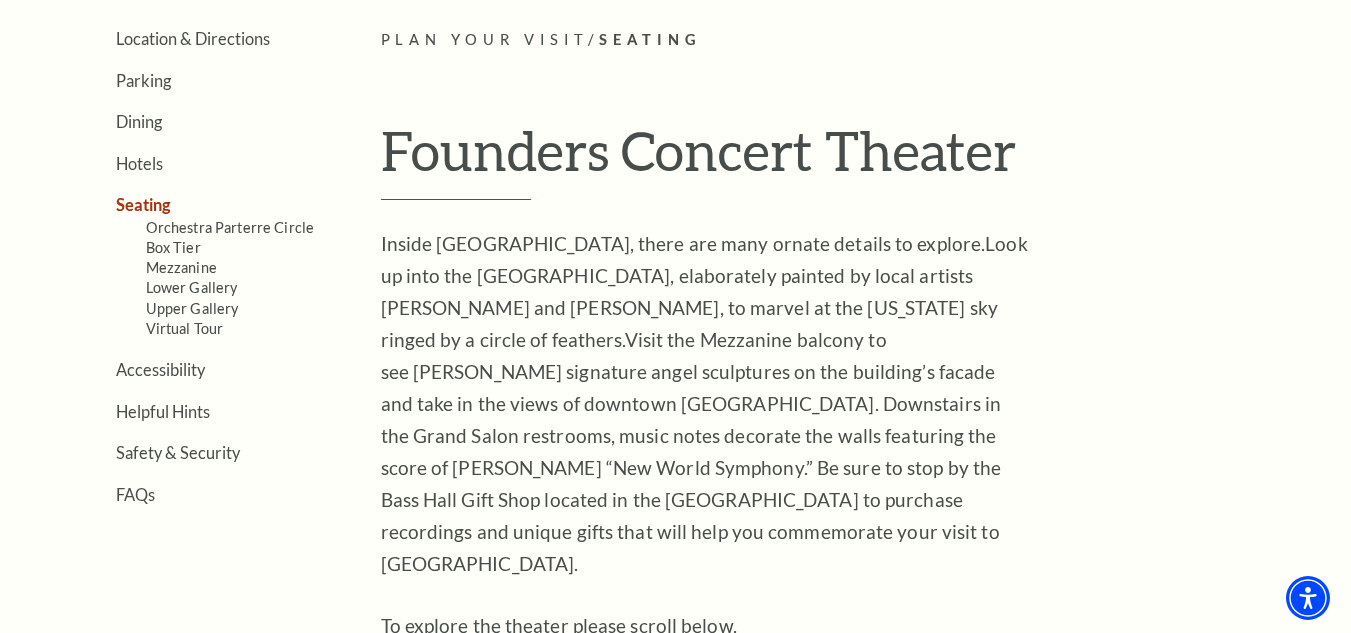 click on "Seating" at bounding box center (143, 204) 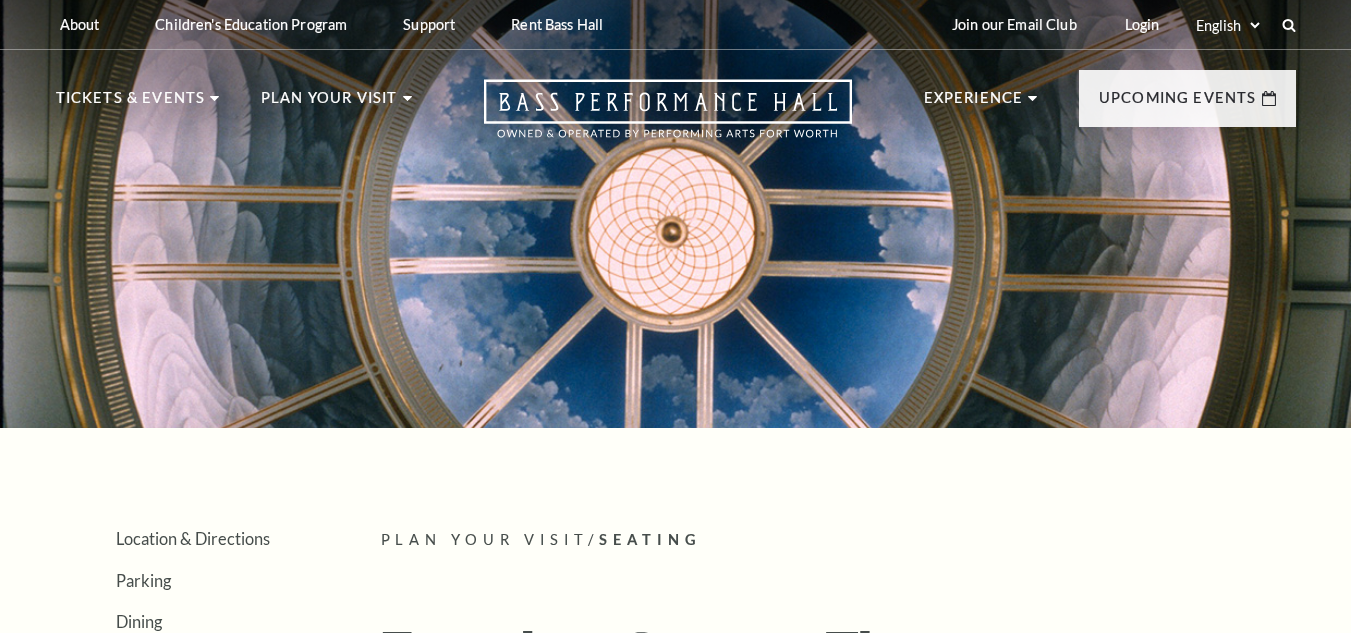 scroll, scrollTop: 0, scrollLeft: 0, axis: both 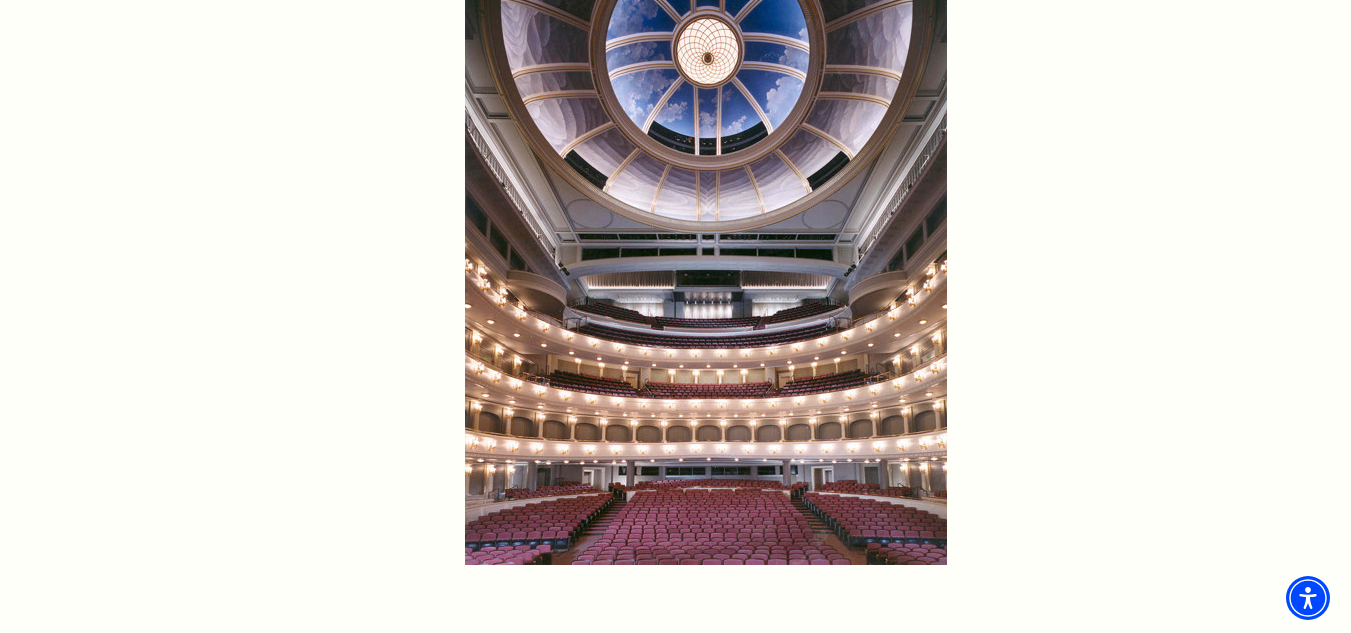 click at bounding box center [706, 268] 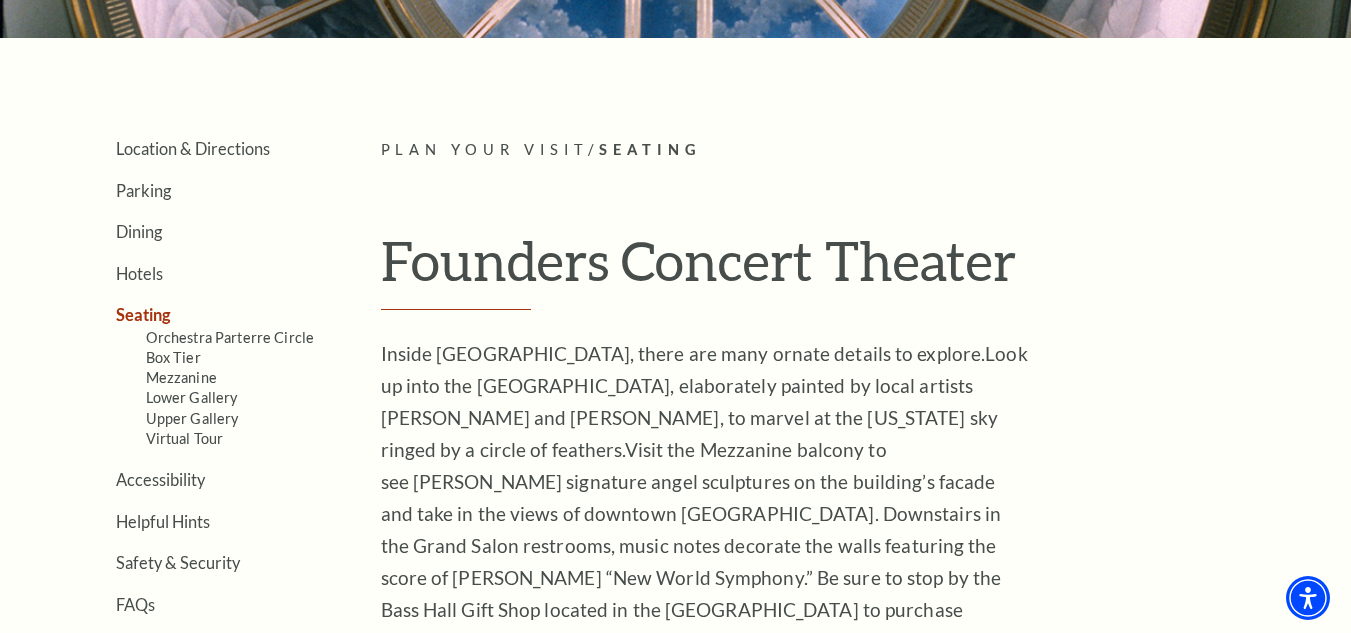 scroll, scrollTop: 0, scrollLeft: 0, axis: both 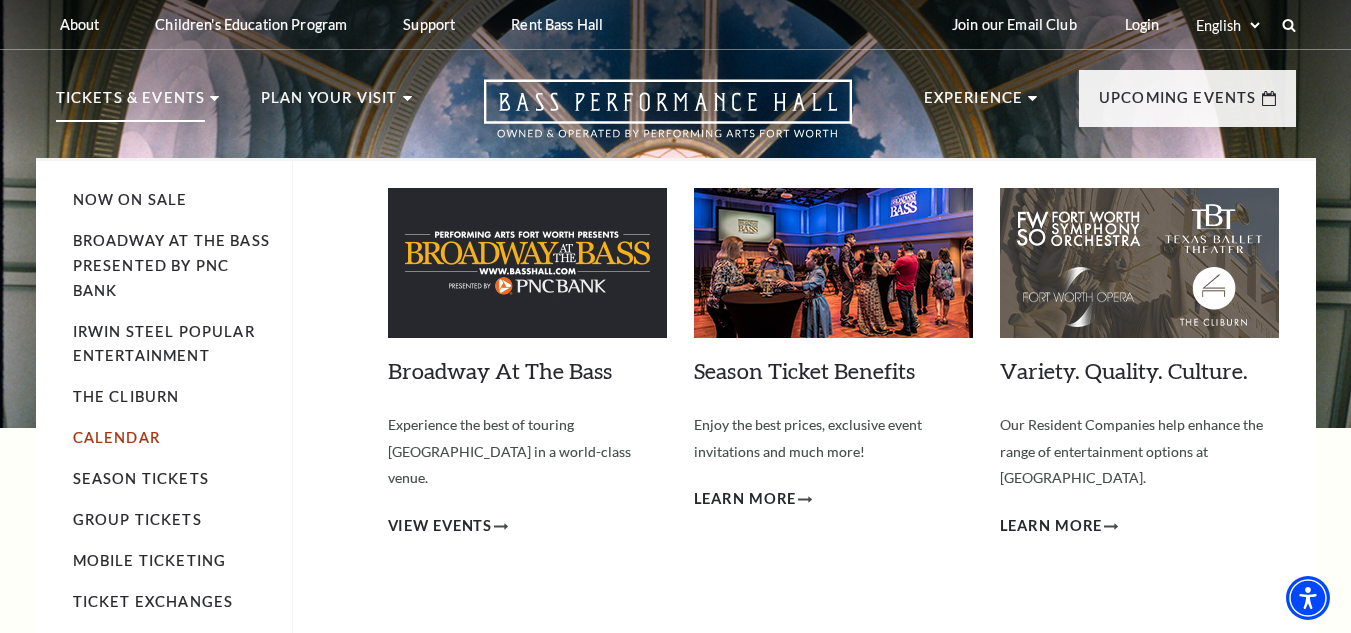 click on "Calendar" at bounding box center (116, 437) 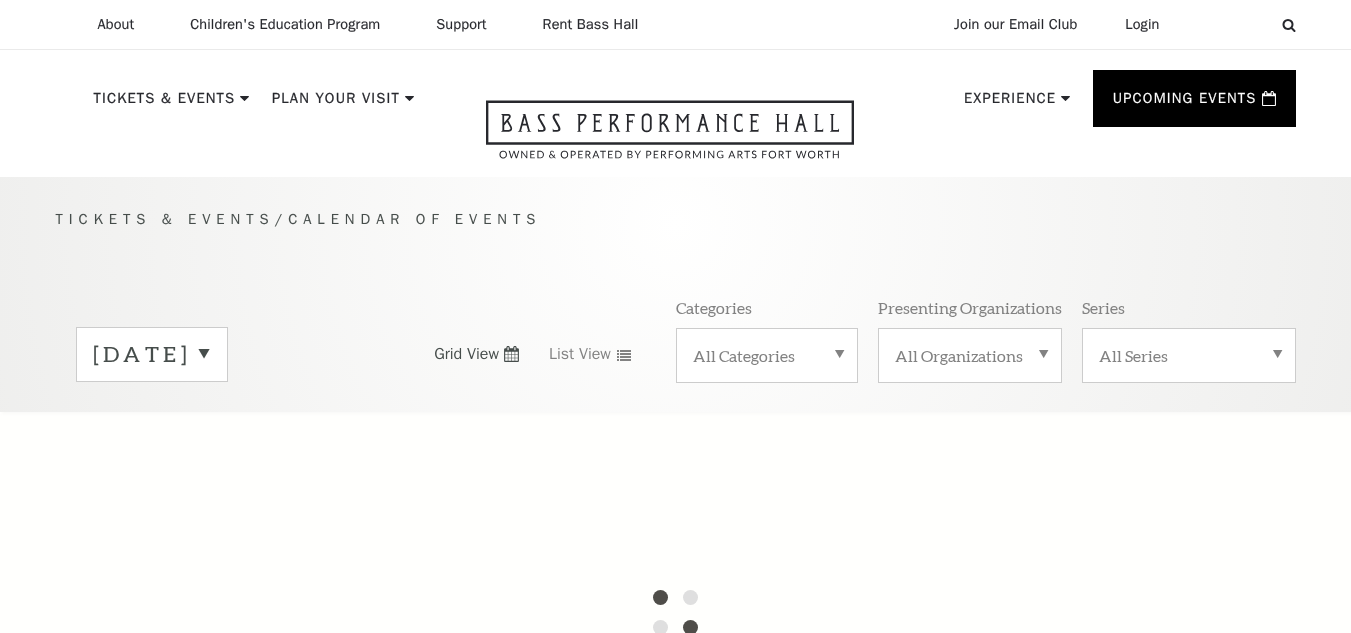 scroll, scrollTop: 0, scrollLeft: 0, axis: both 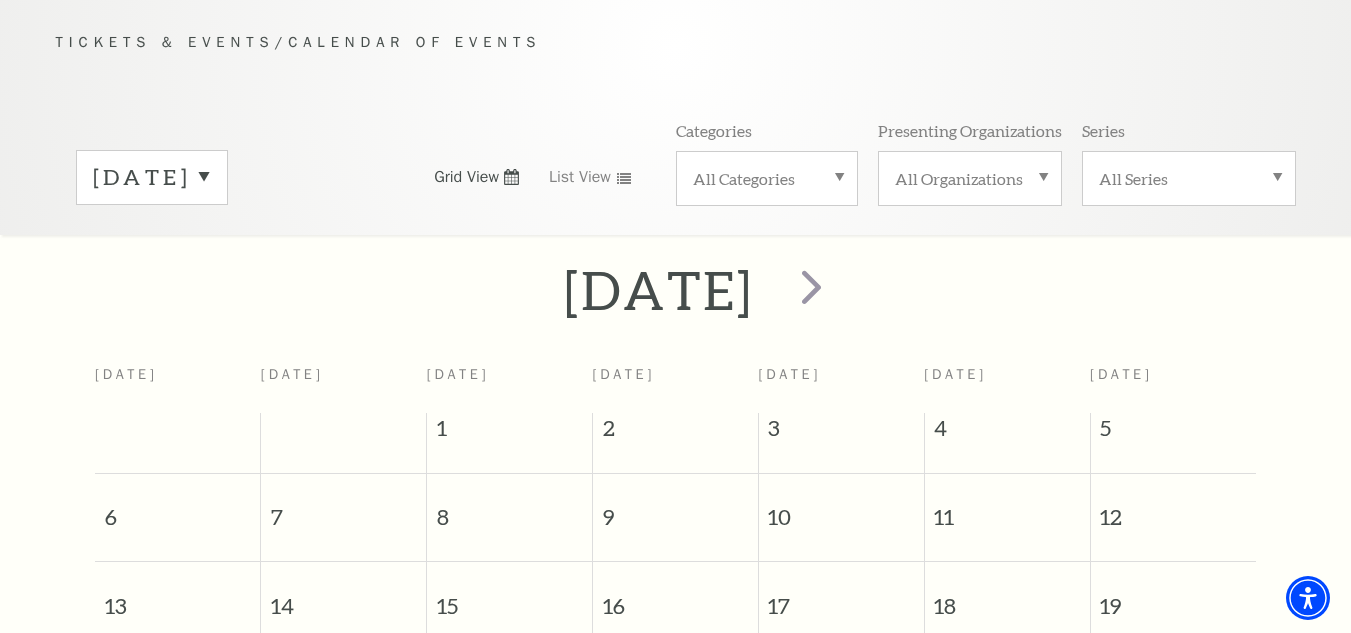 click on "July 2025" at bounding box center [152, 177] 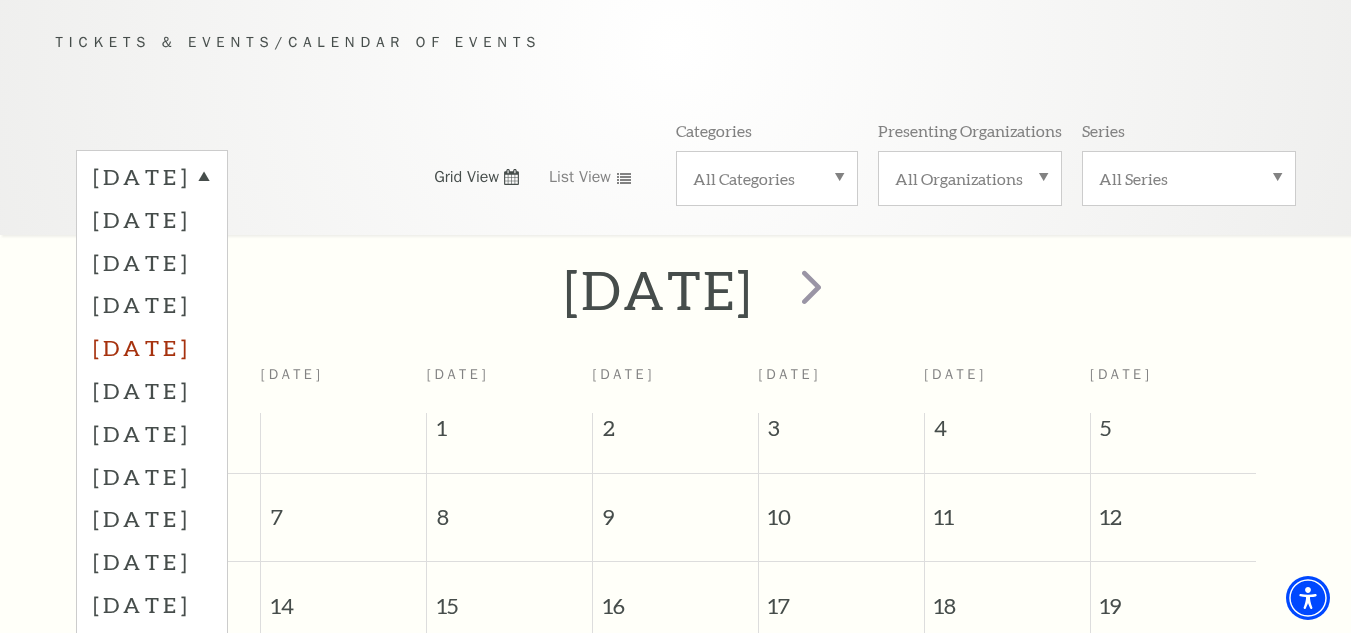 click on "November 2025" at bounding box center [152, 347] 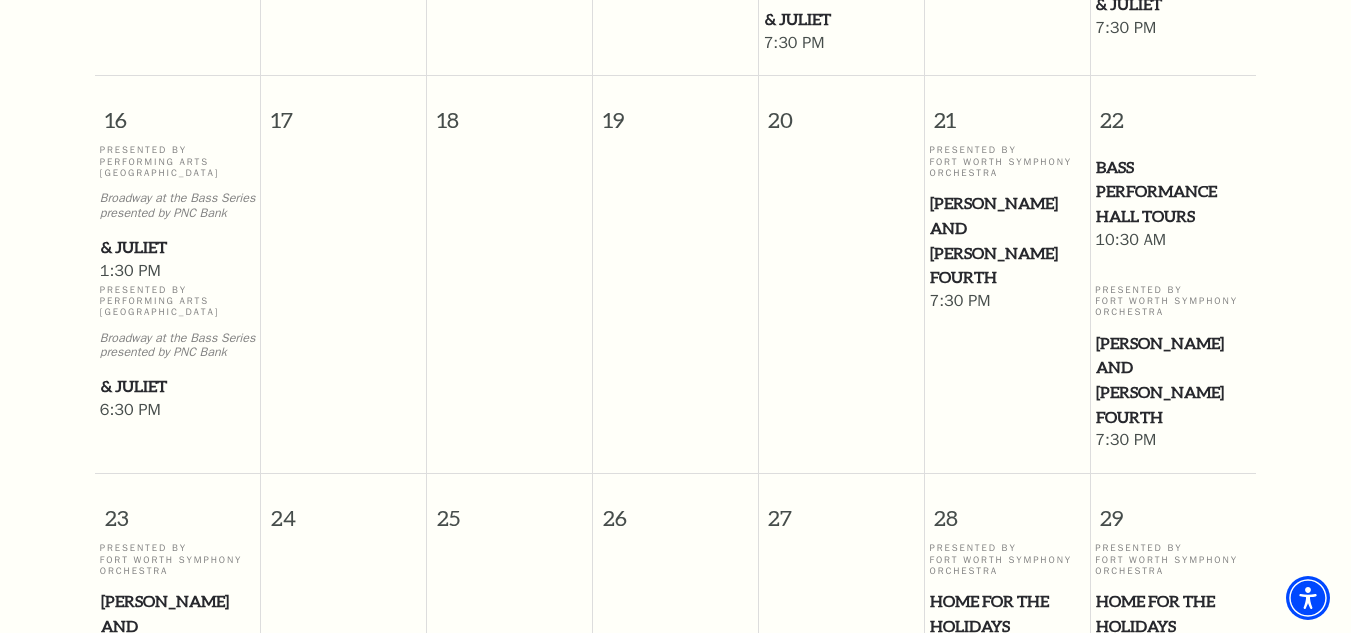 scroll, scrollTop: 1677, scrollLeft: 0, axis: vertical 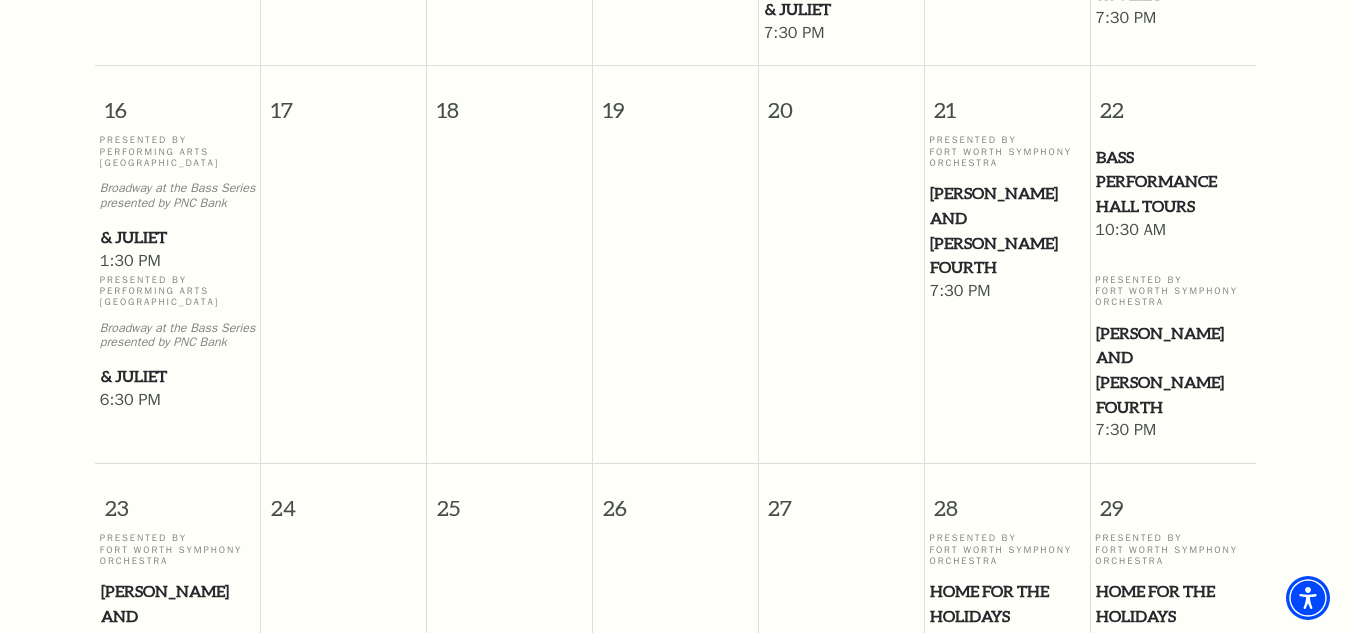 click on "& Juliet" at bounding box center (178, 376) 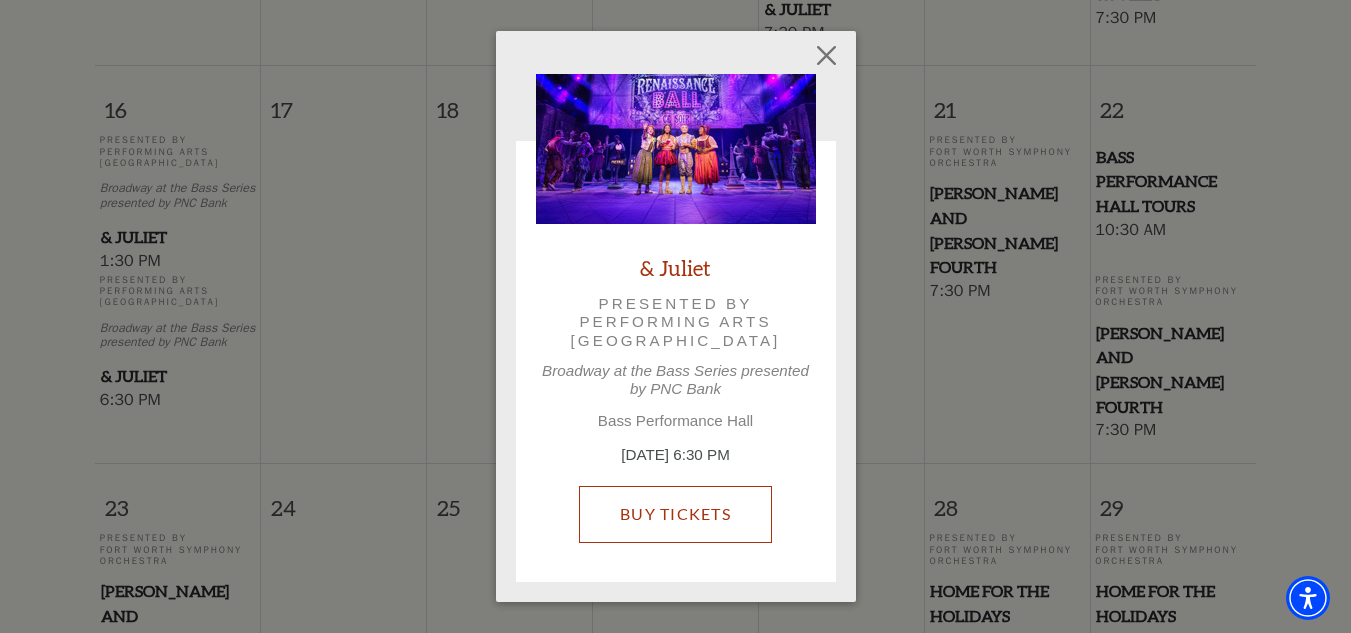 click on "Buy Tickets" at bounding box center (675, 514) 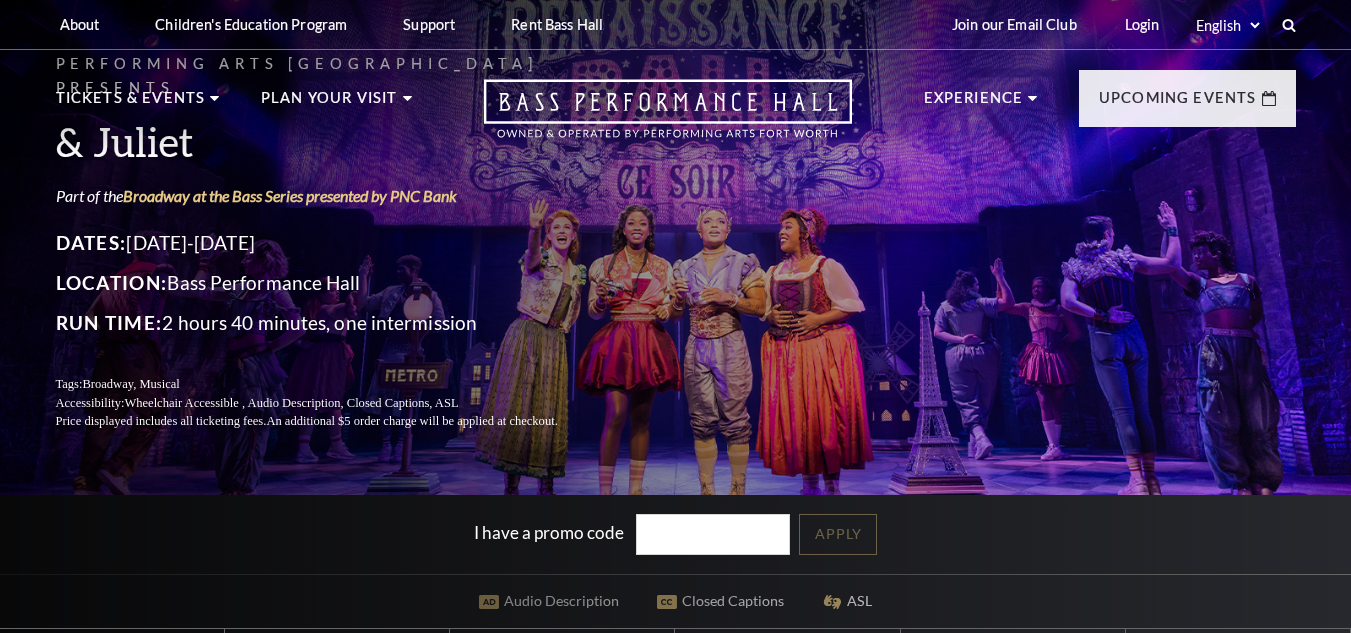 scroll, scrollTop: 0, scrollLeft: 0, axis: both 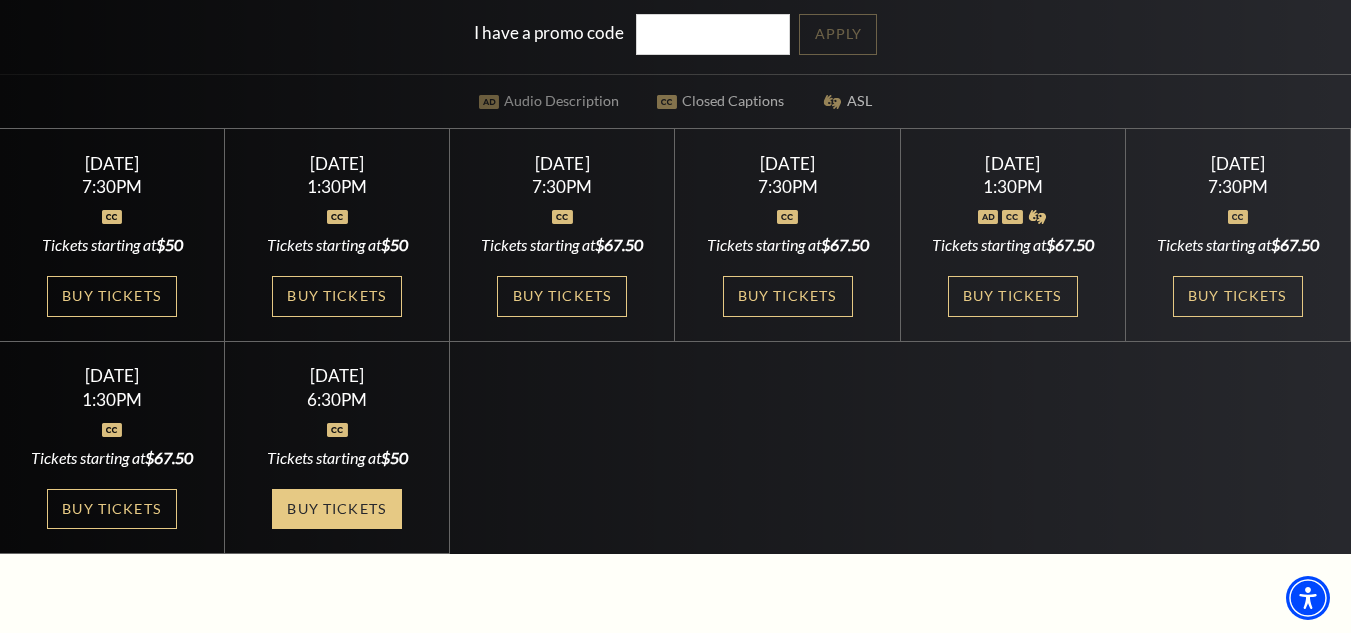 click on "Buy Tickets" at bounding box center [337, 509] 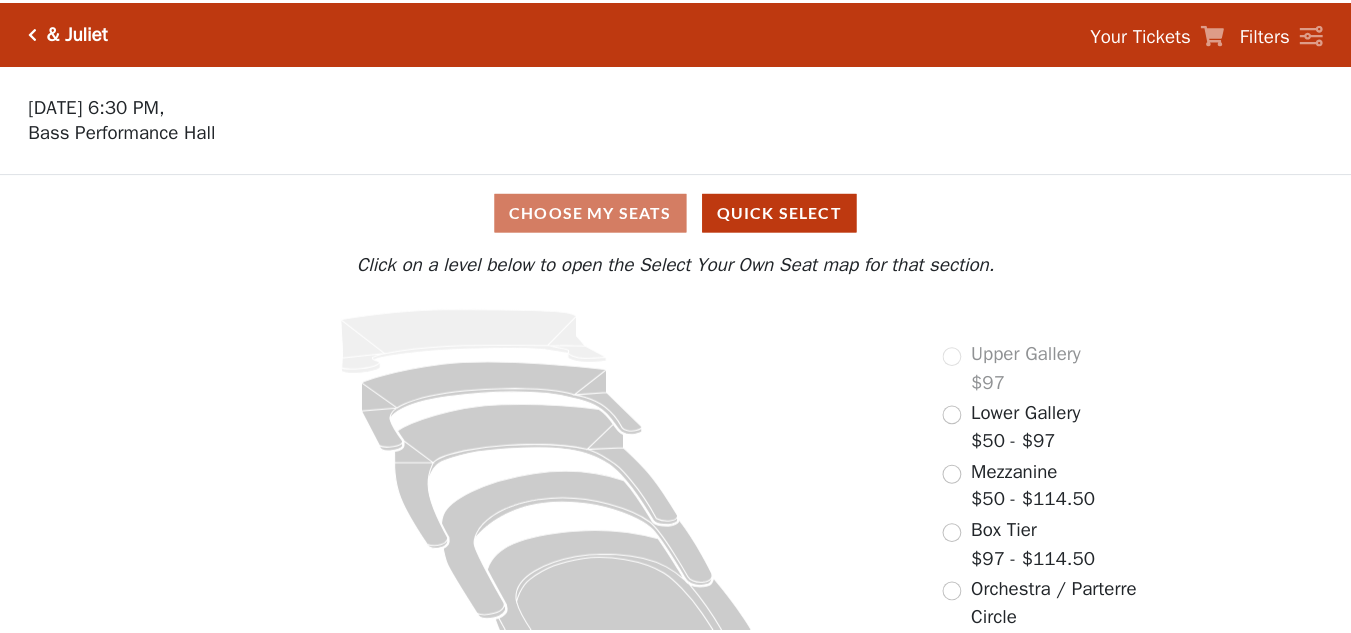scroll, scrollTop: 0, scrollLeft: 0, axis: both 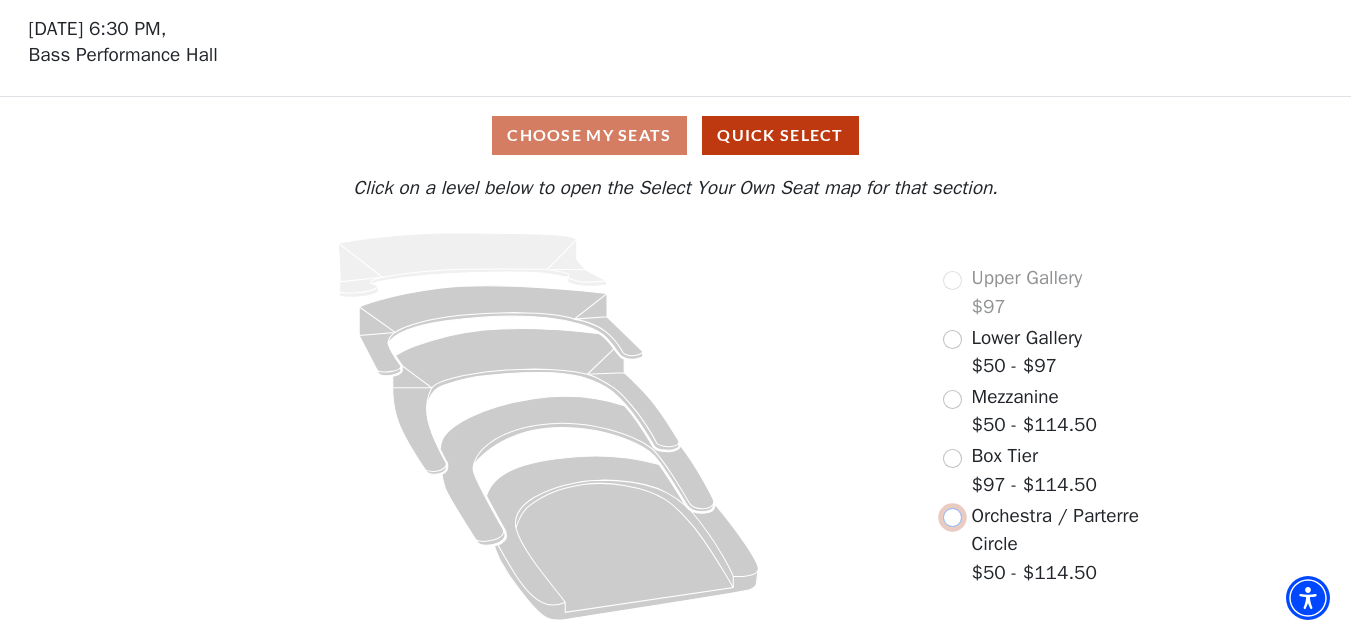 click at bounding box center (952, 517) 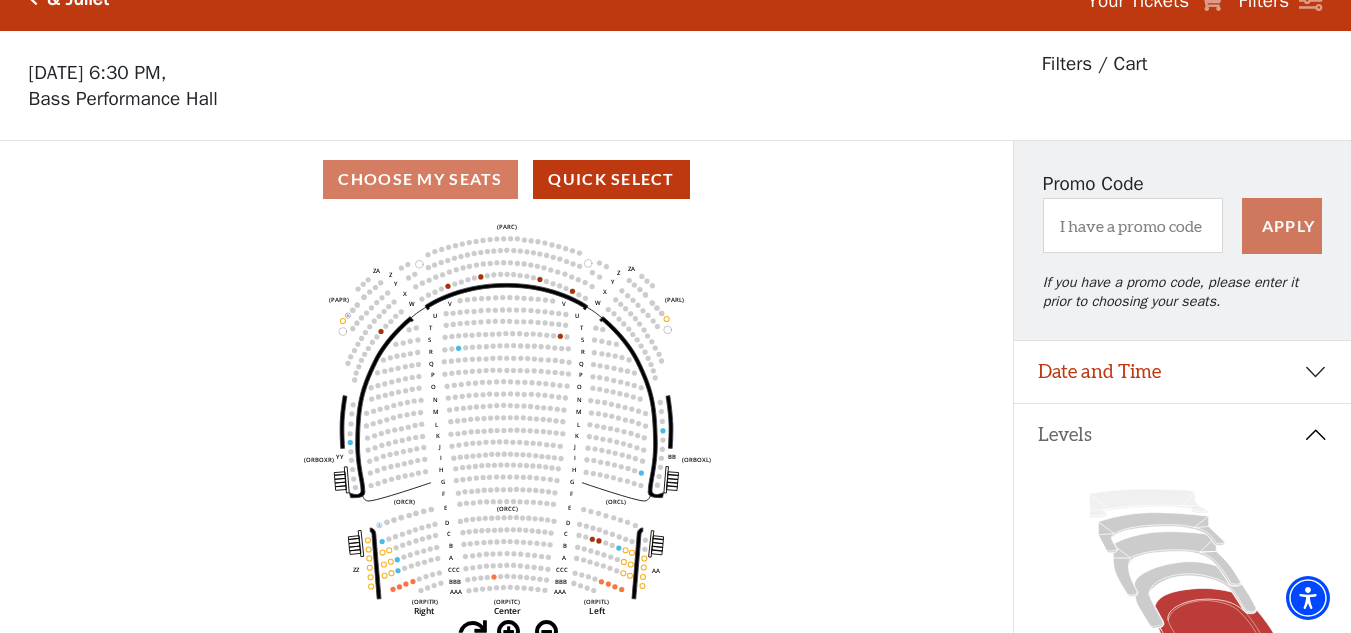 scroll, scrollTop: 93, scrollLeft: 0, axis: vertical 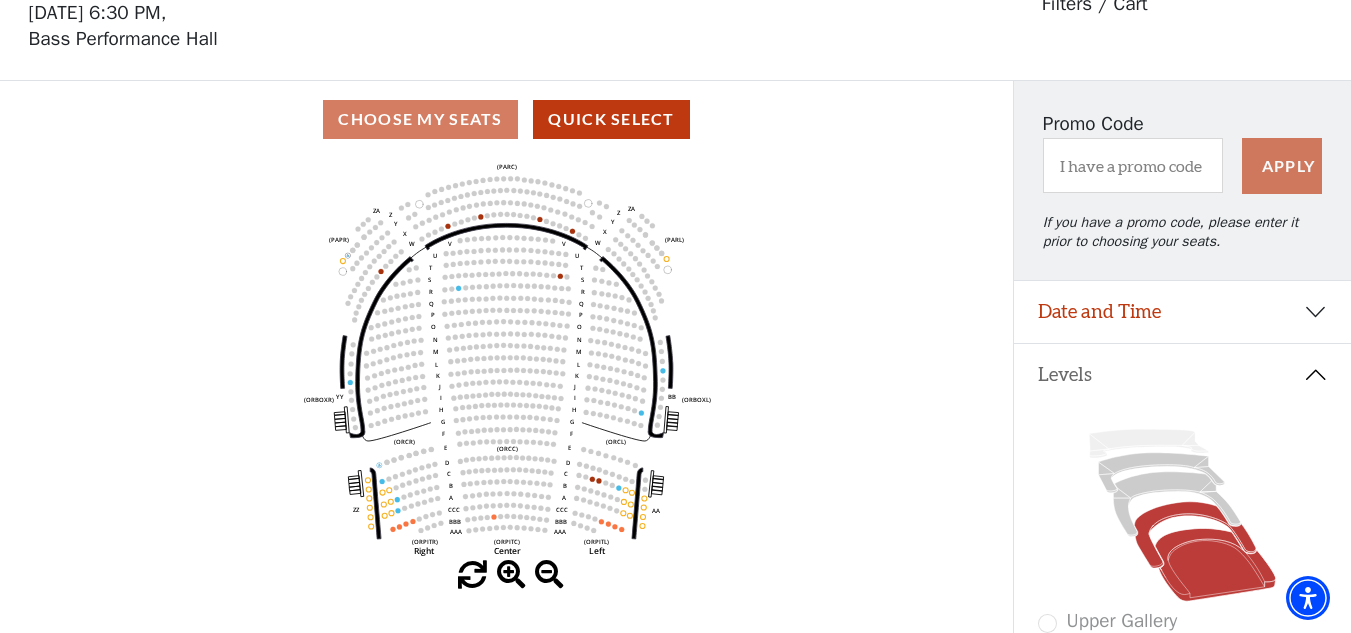 click 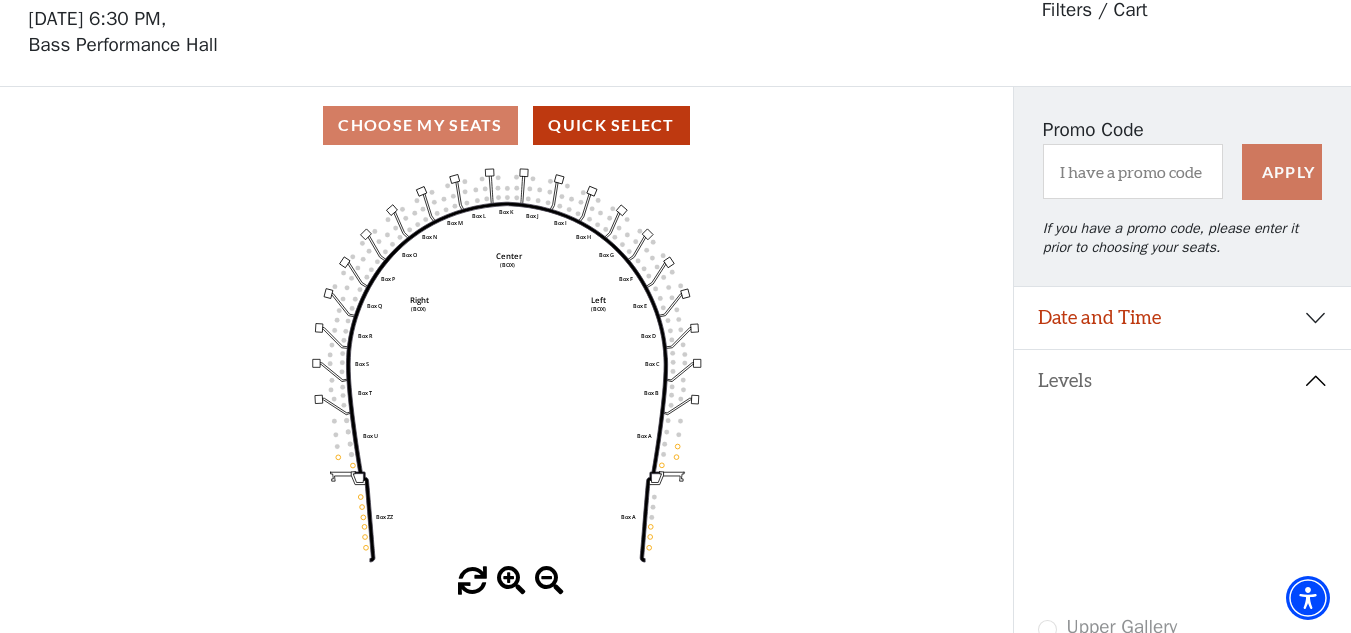 scroll, scrollTop: 93, scrollLeft: 0, axis: vertical 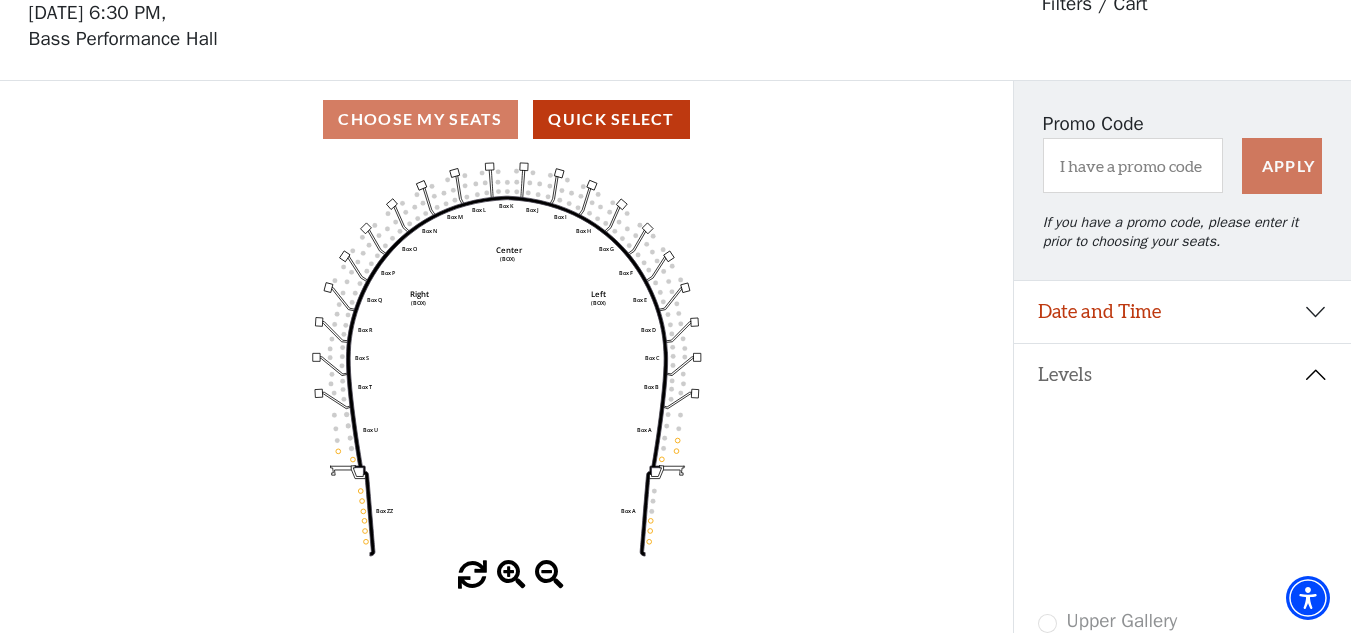 click 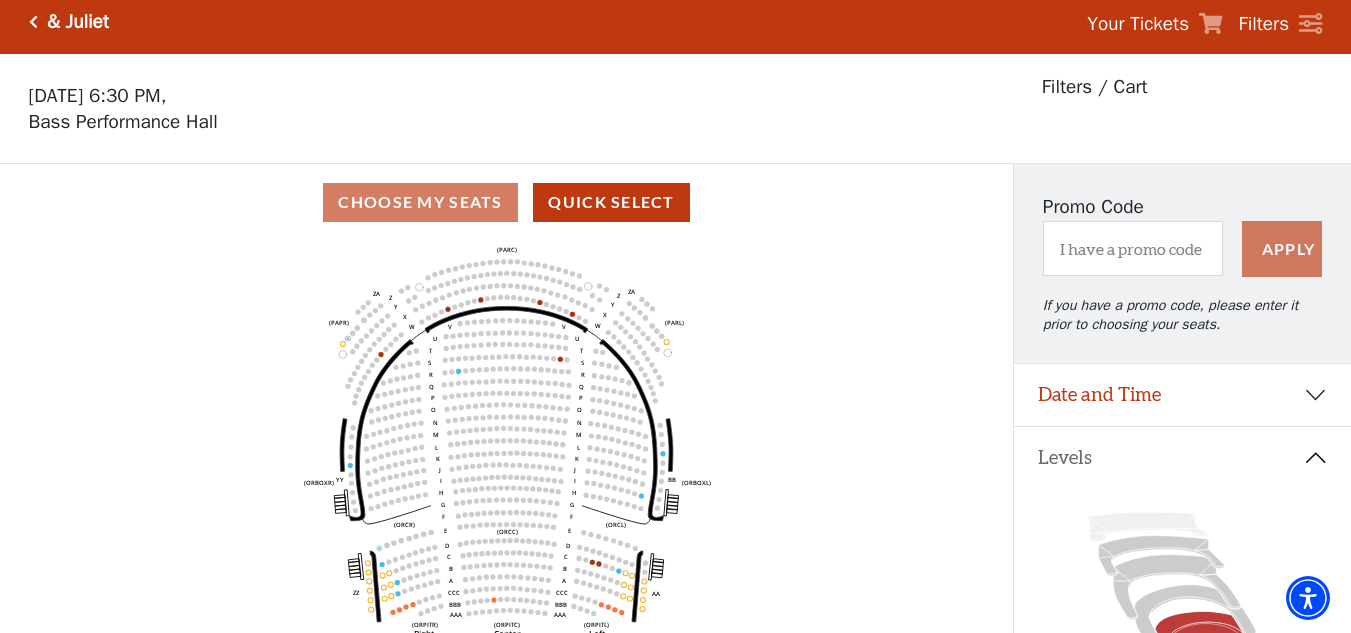 scroll, scrollTop: 0, scrollLeft: 0, axis: both 